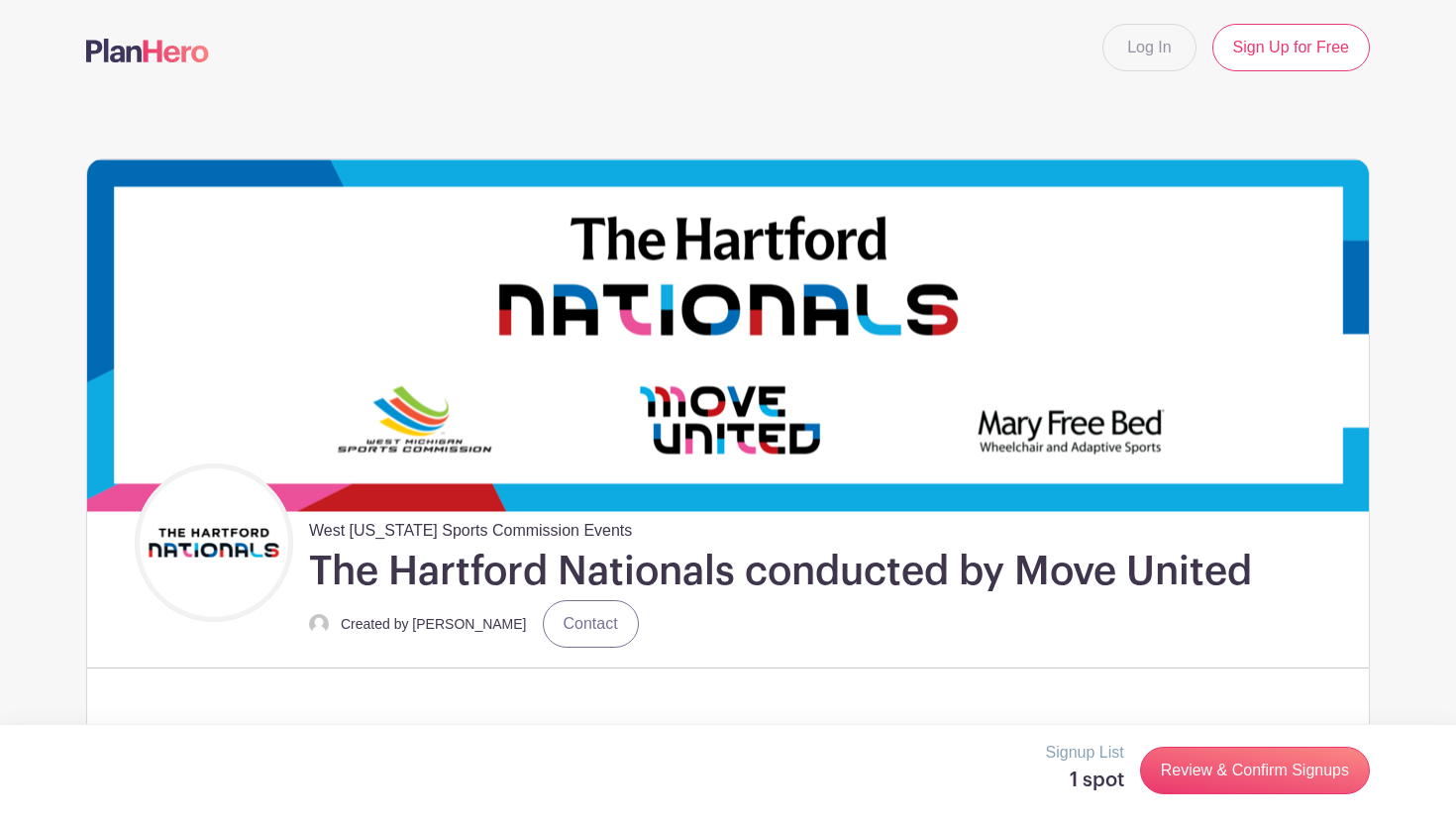 scroll, scrollTop: 1496, scrollLeft: 0, axis: vertical 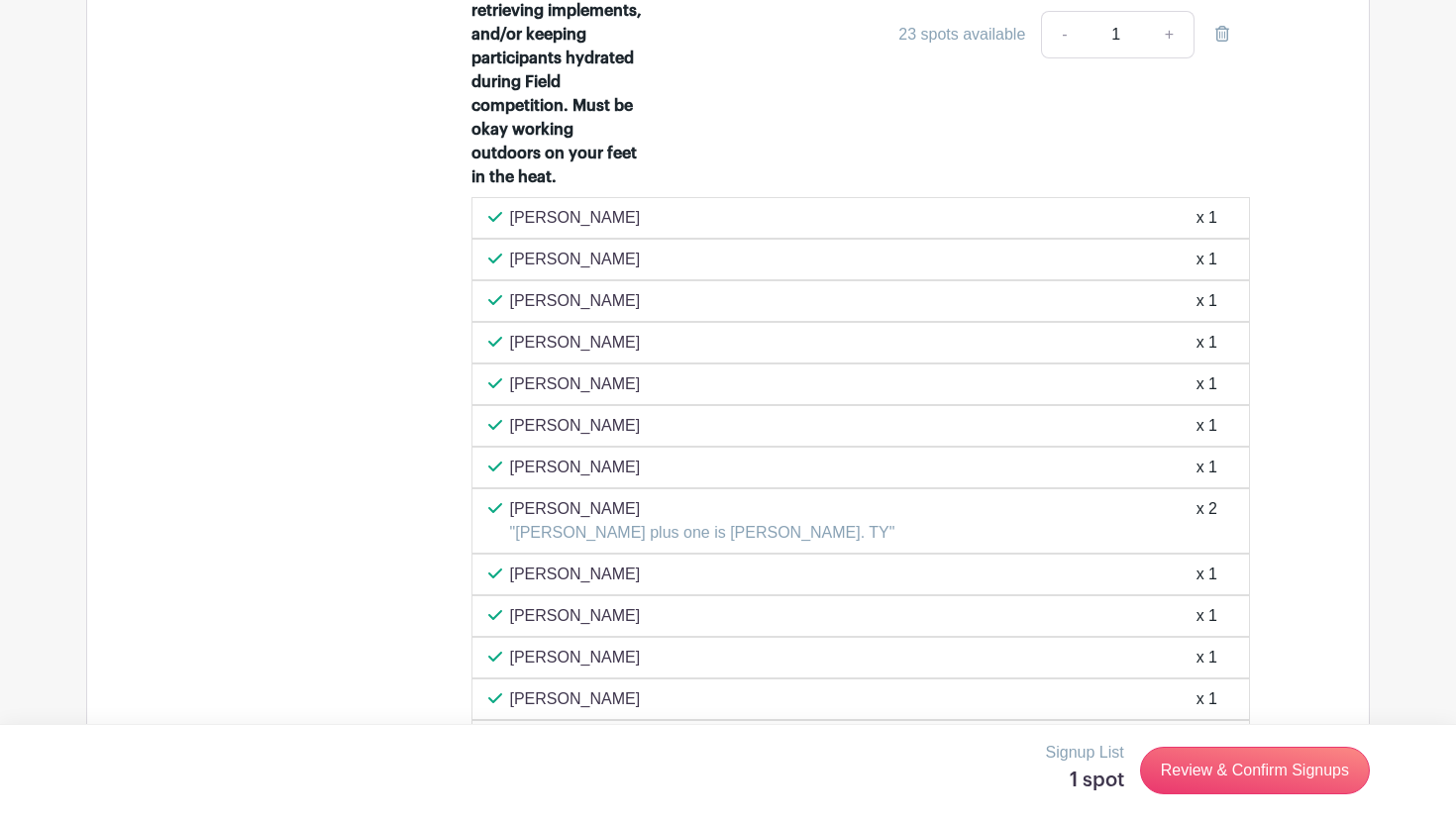 click on "Pam Vaughn
"Pam Vaughn plus one is Dan Vaughn. TY"
x 2" at bounding box center (861, 521) 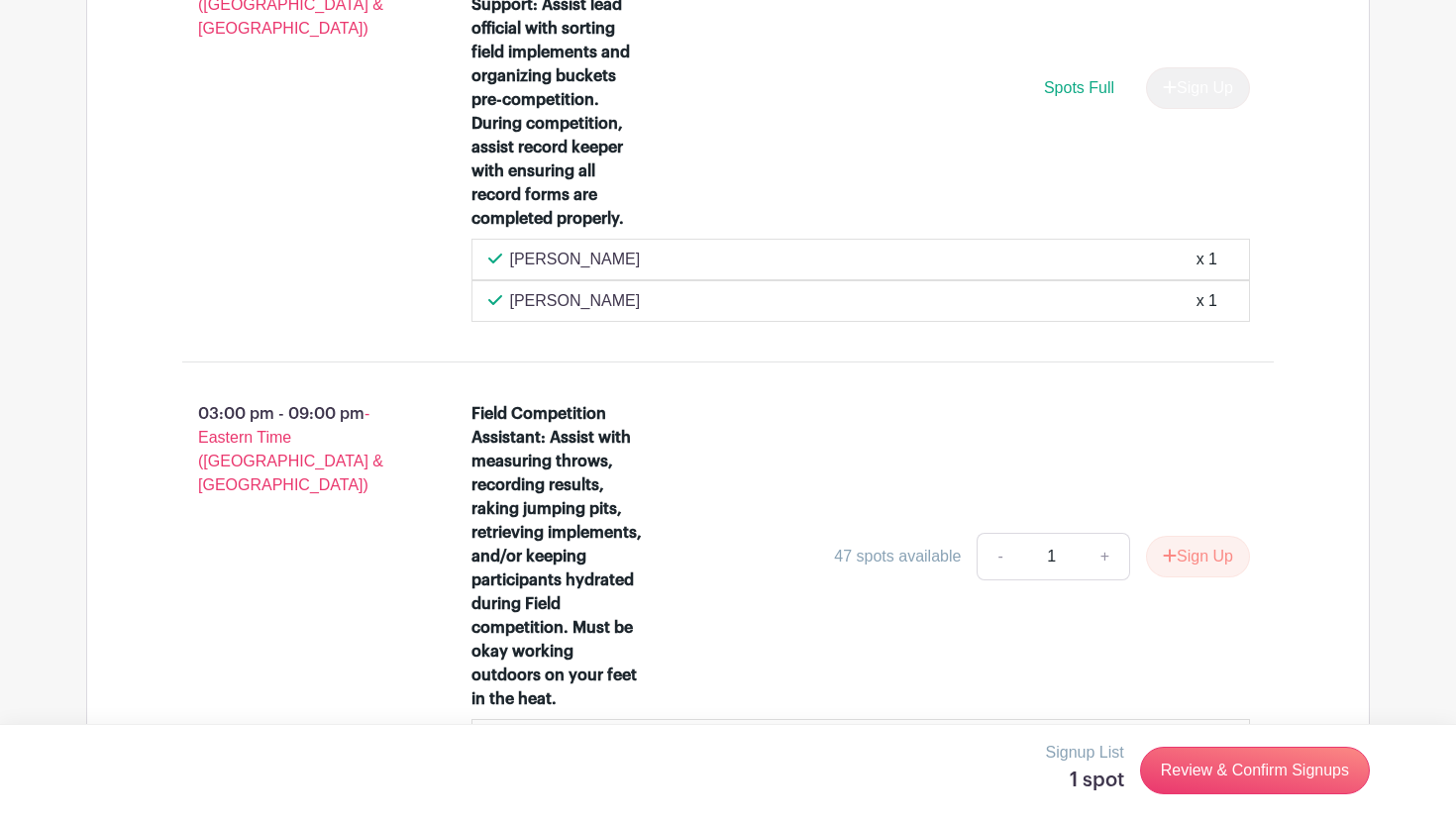 scroll, scrollTop: 3151, scrollLeft: 0, axis: vertical 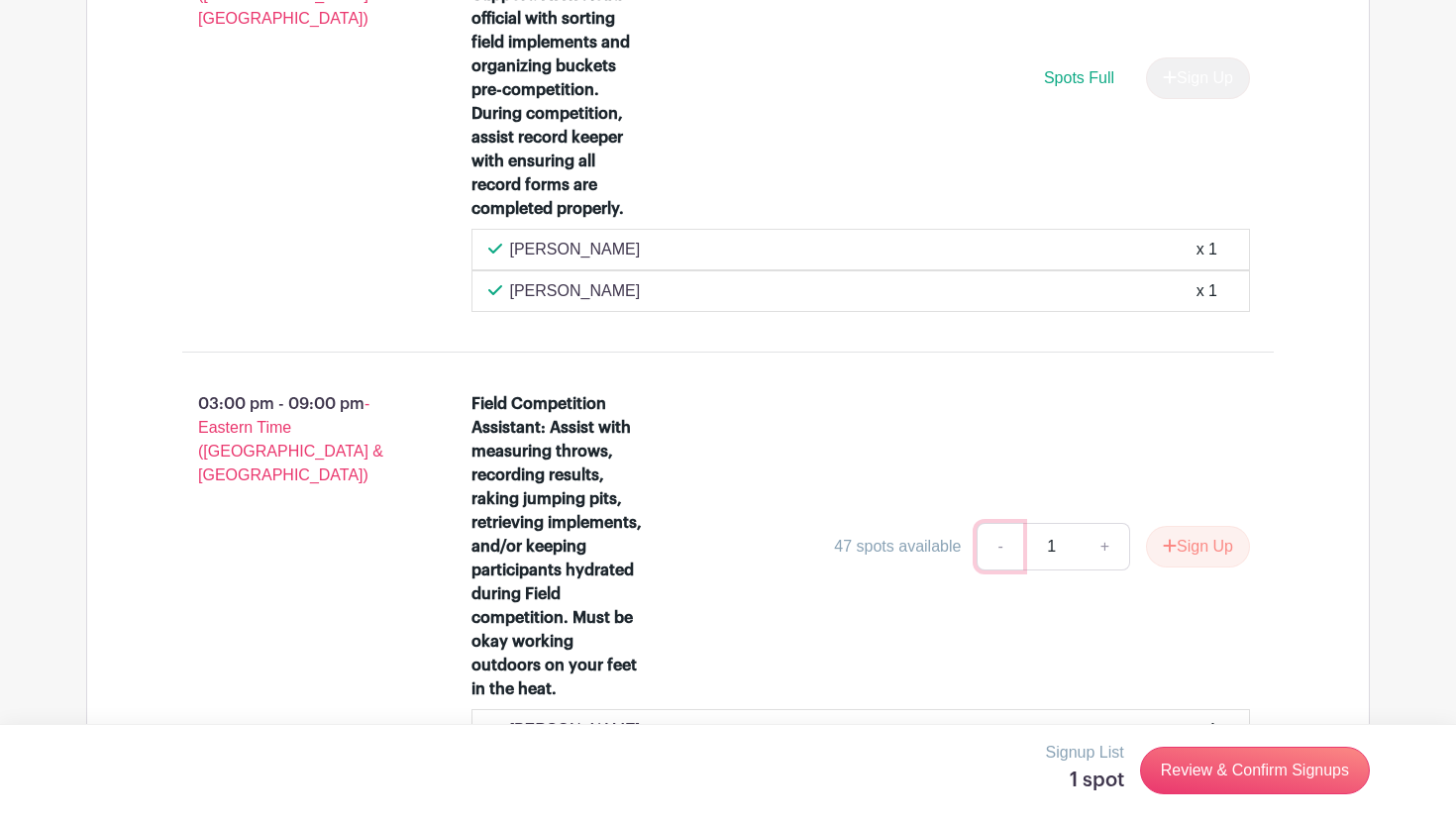 click on "-" at bounding box center (999, 547) 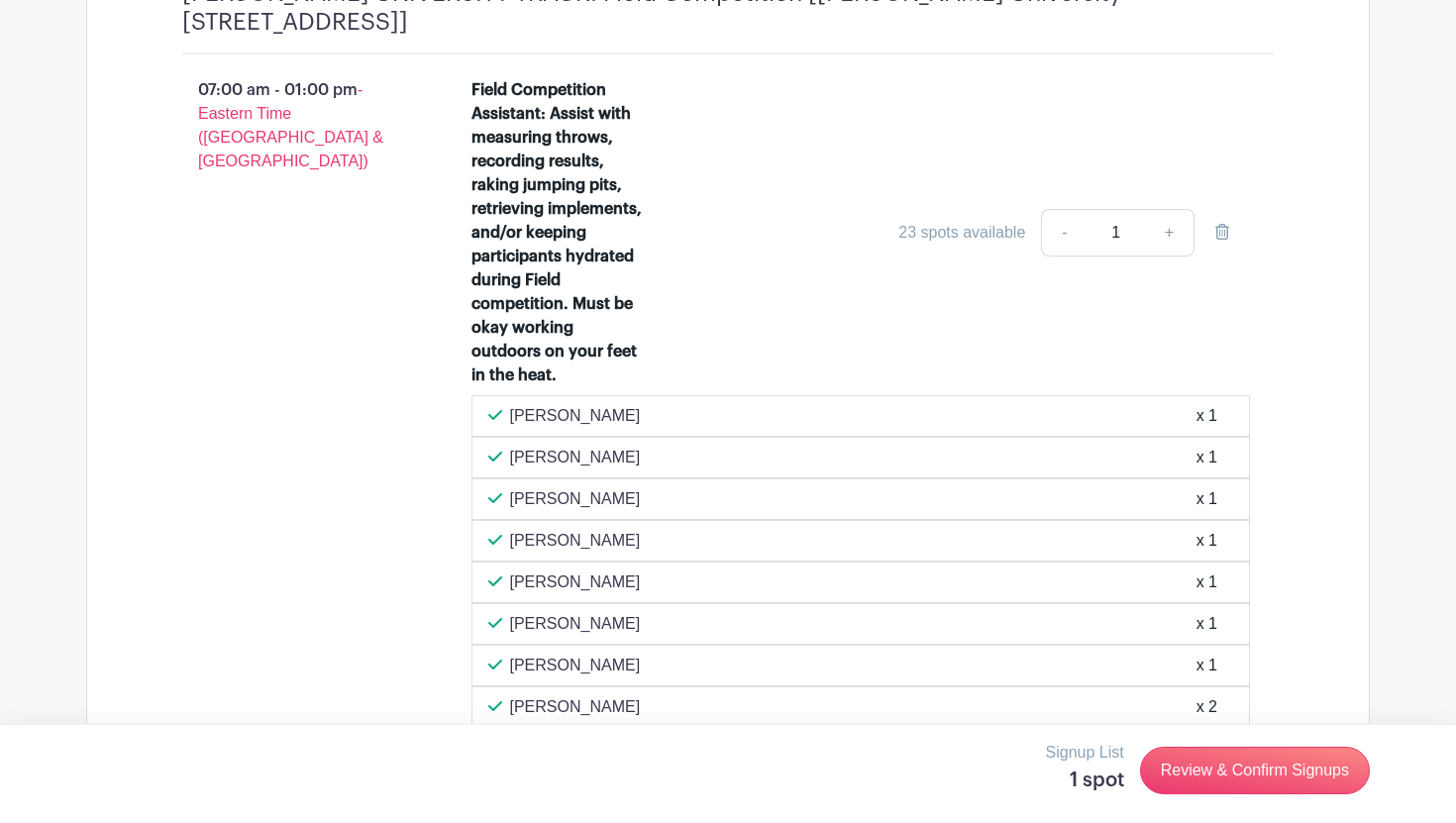 scroll, scrollTop: 1821, scrollLeft: 0, axis: vertical 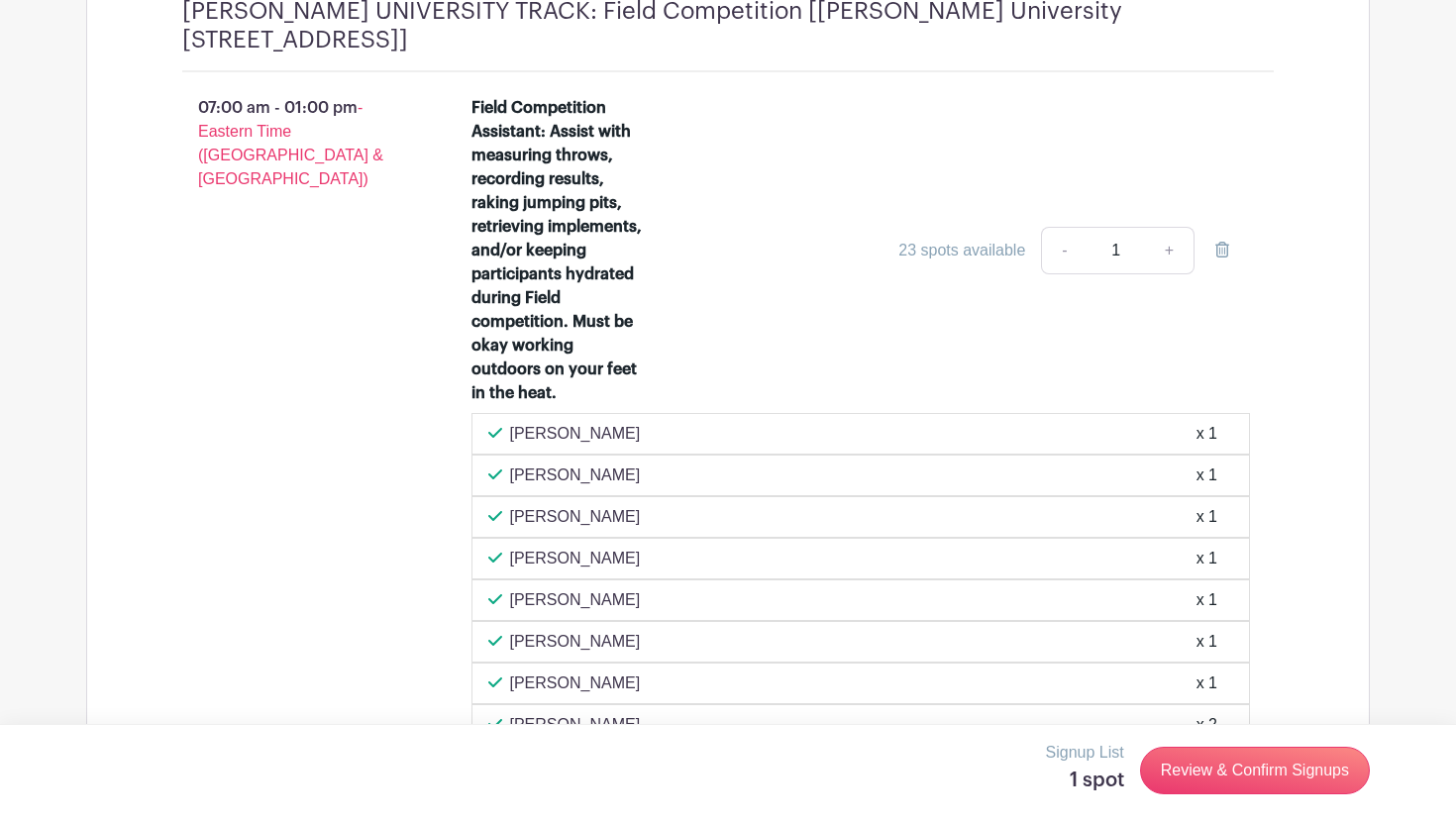 click on "Amber Honeysett
x 1" at bounding box center (861, 434) 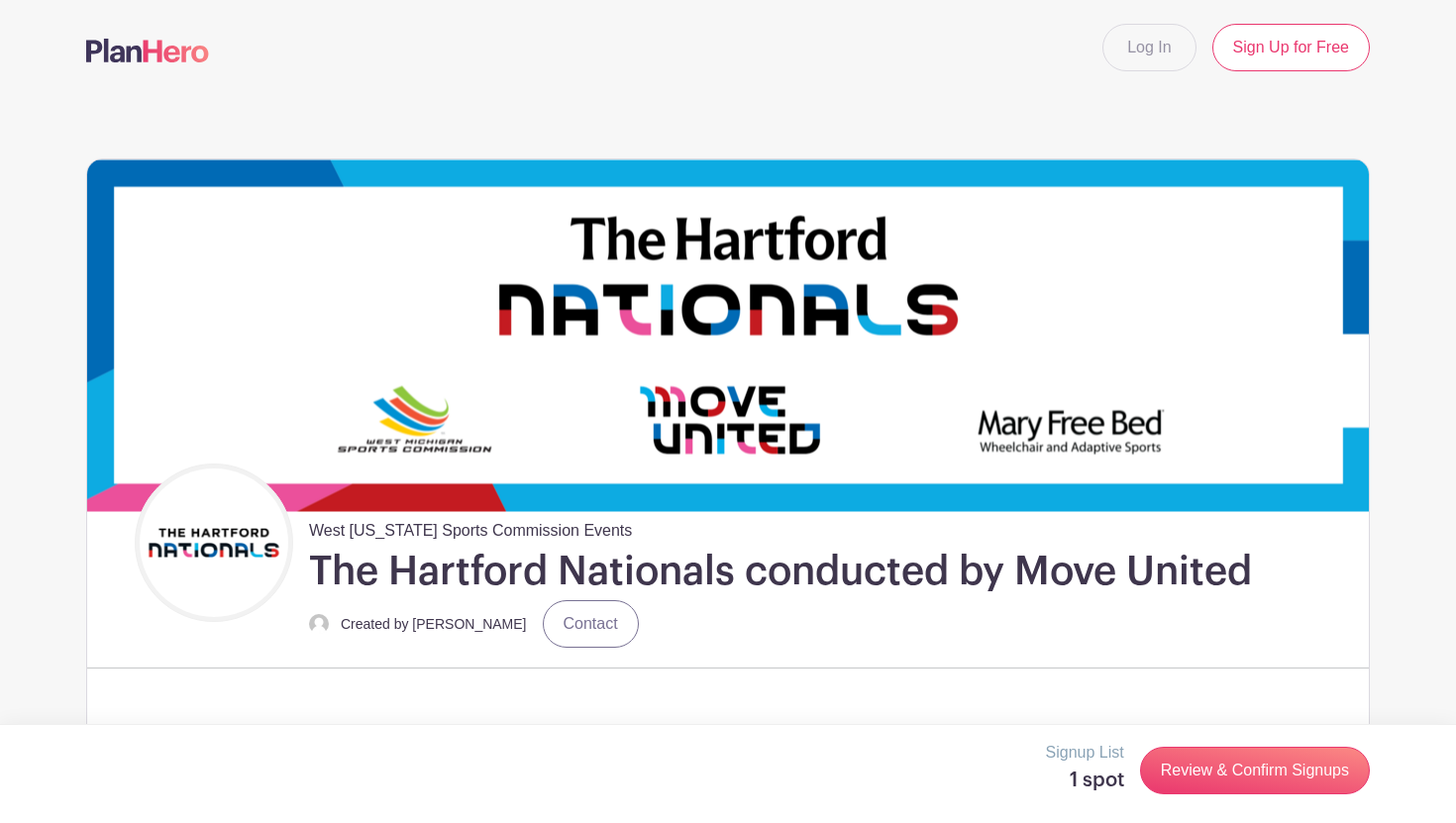 scroll, scrollTop: 1819, scrollLeft: 0, axis: vertical 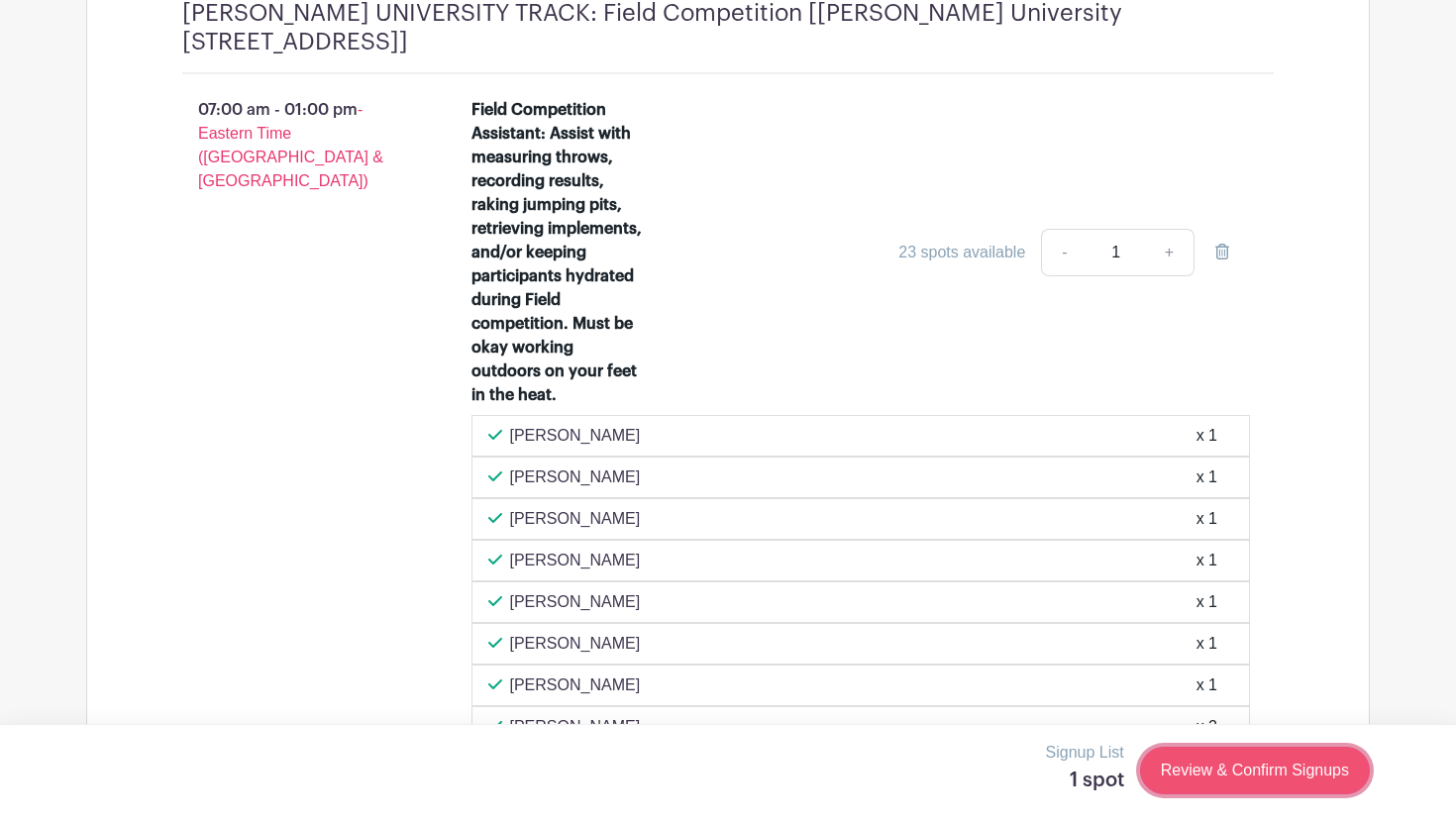 click on "Review & Confirm Signups" at bounding box center [1255, 771] 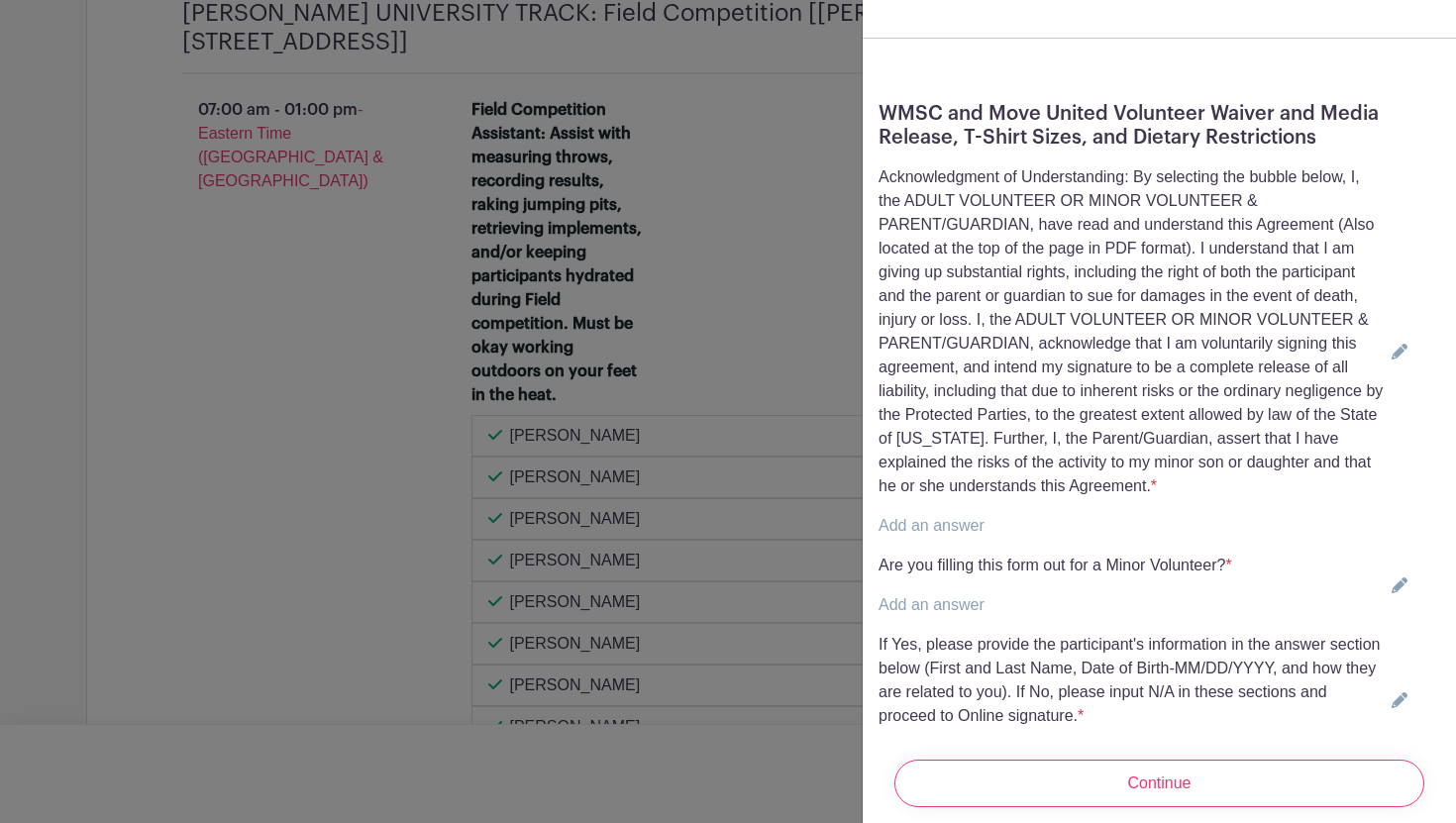 scroll, scrollTop: 512, scrollLeft: 0, axis: vertical 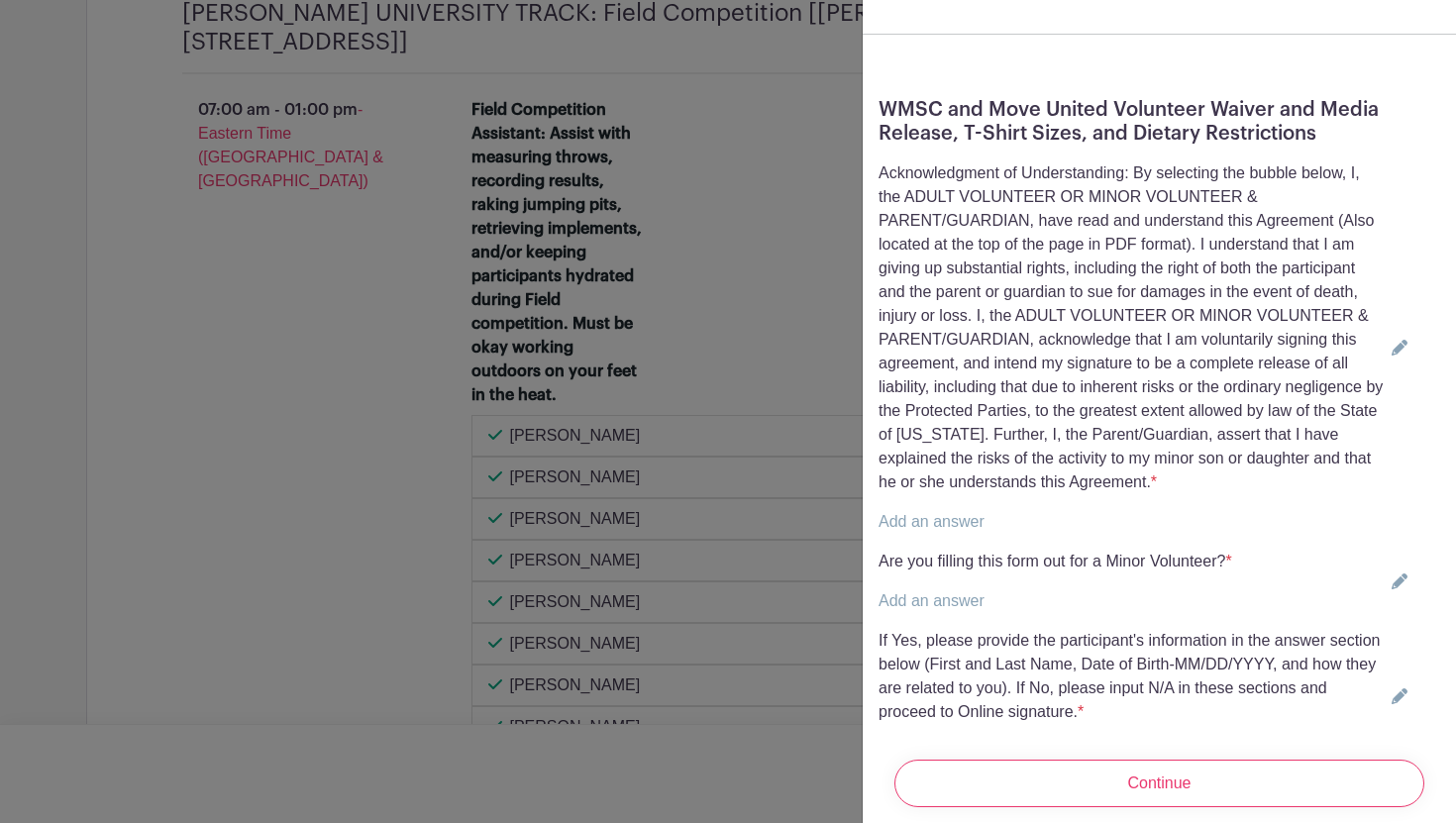 click on "Add an answer" at bounding box center (1131, 522) 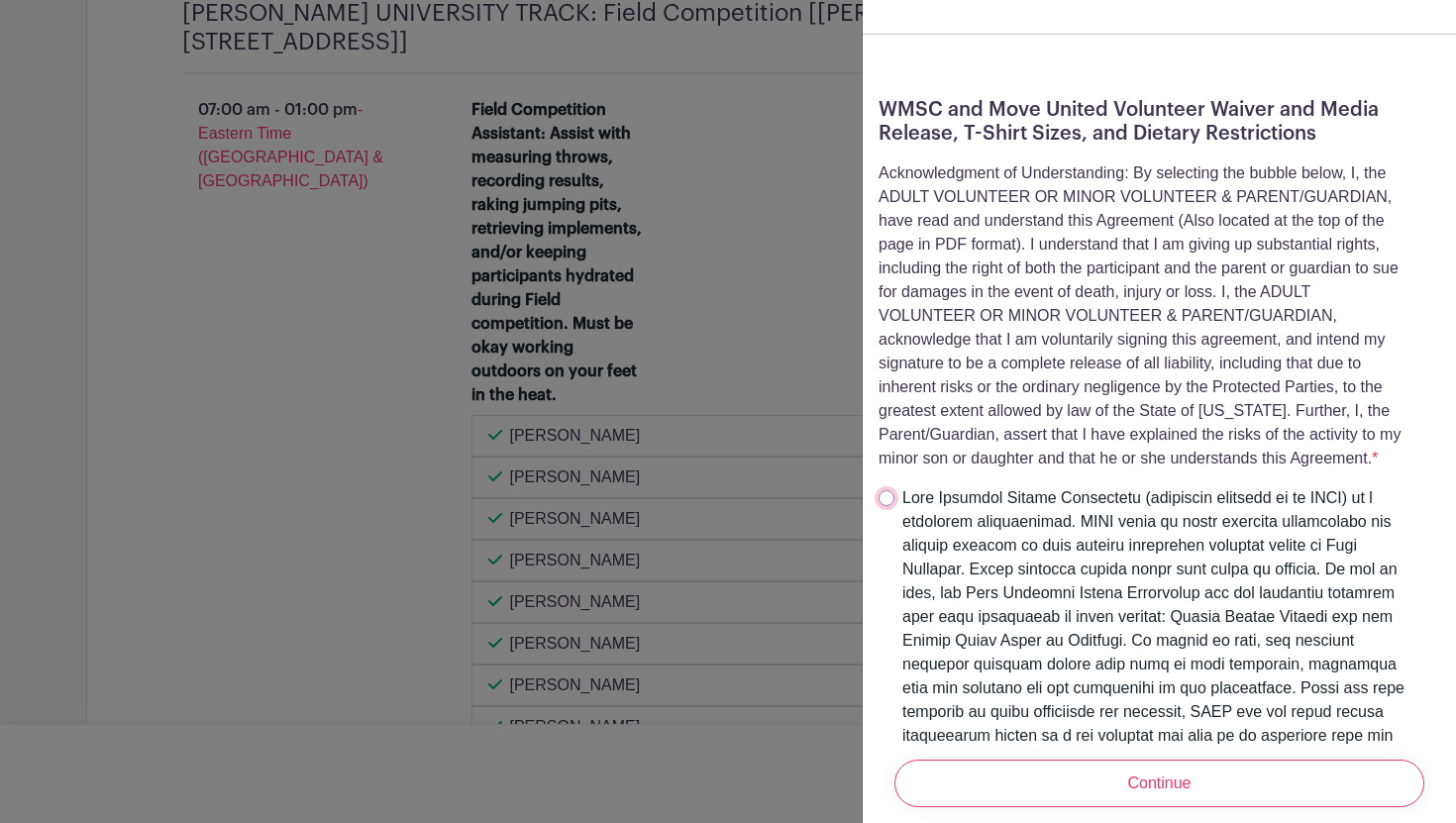 click at bounding box center (886, 498) 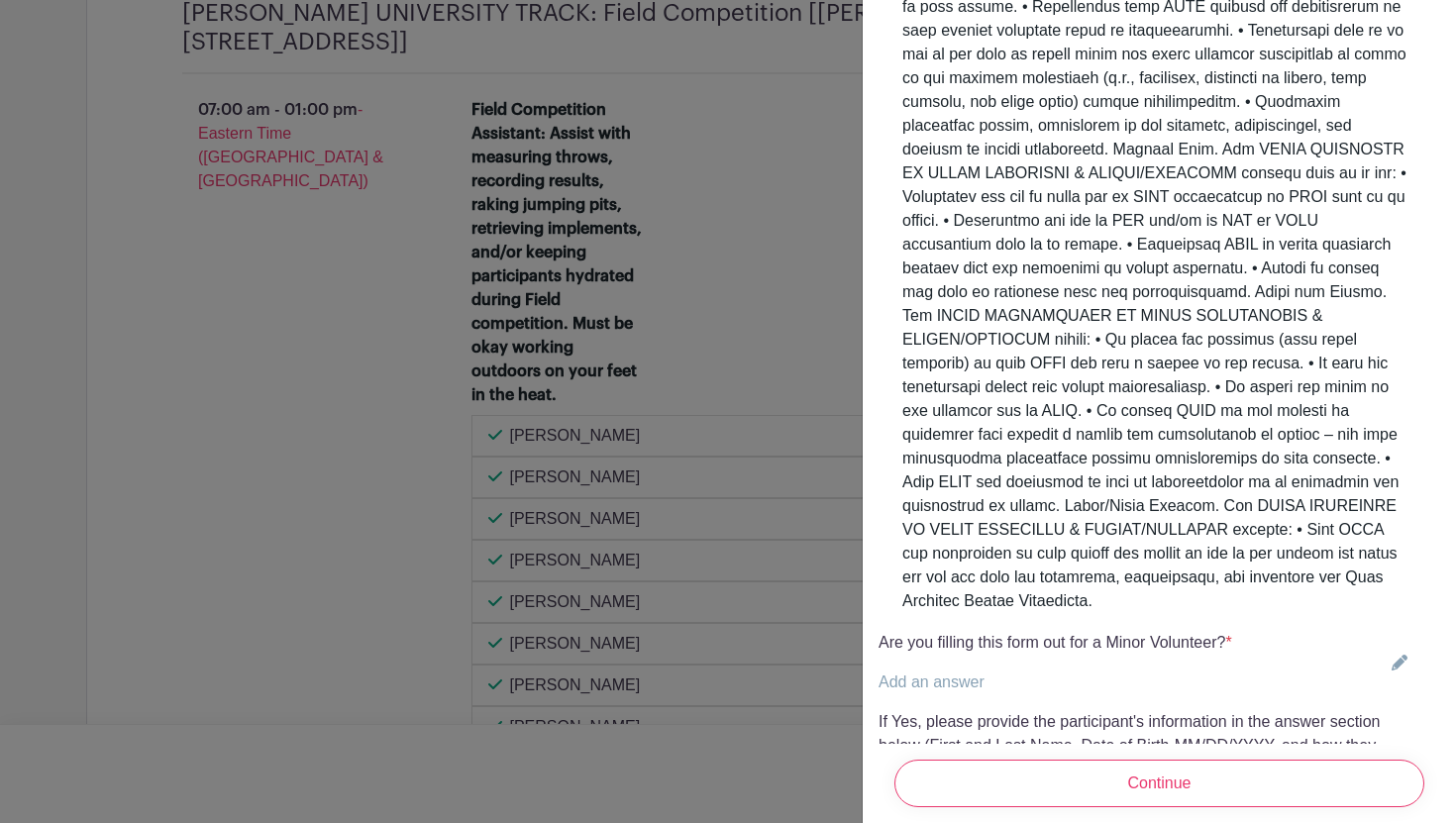 scroll, scrollTop: 4284, scrollLeft: 0, axis: vertical 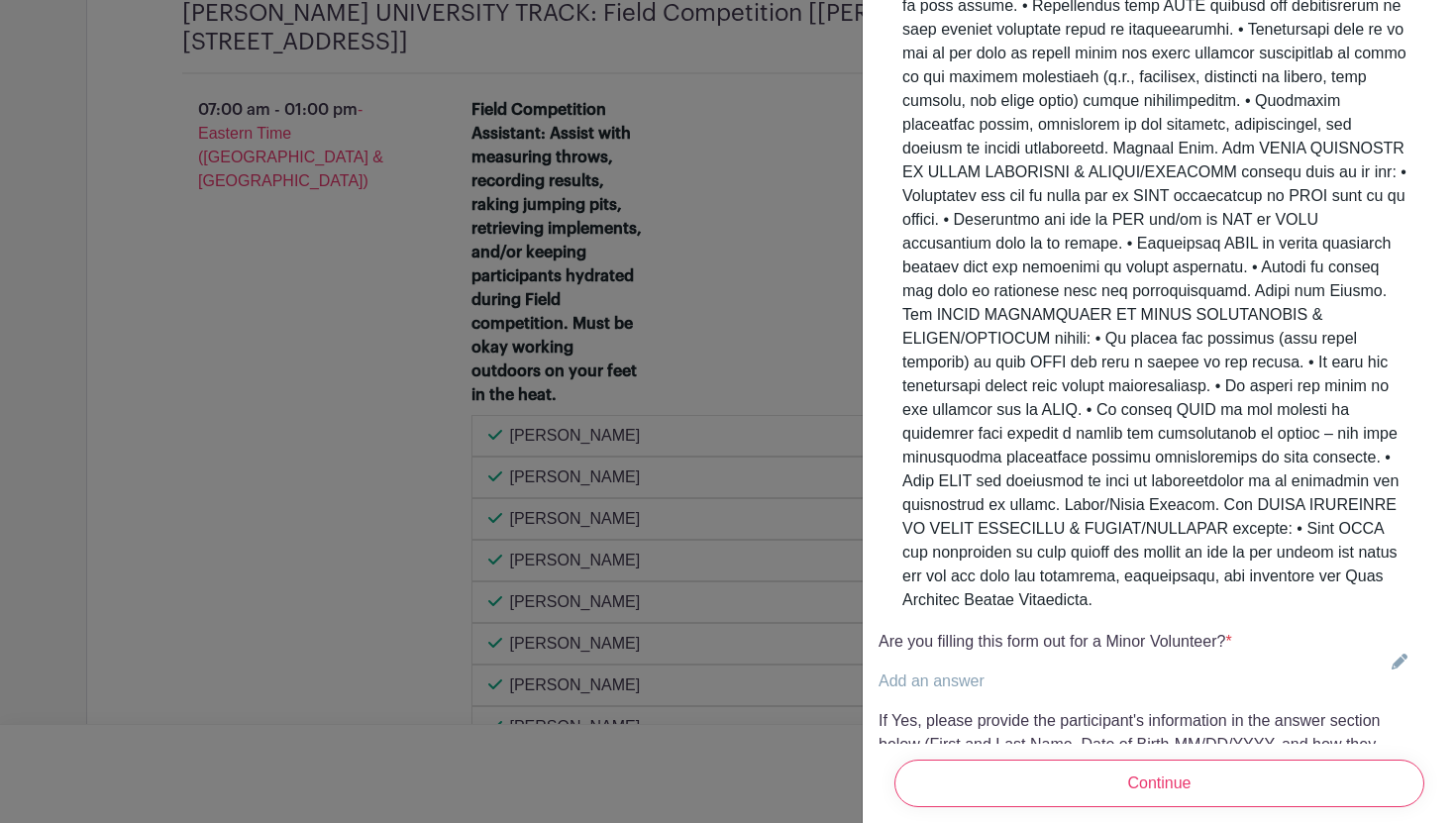 click on "Add an answer" at bounding box center [931, 680] 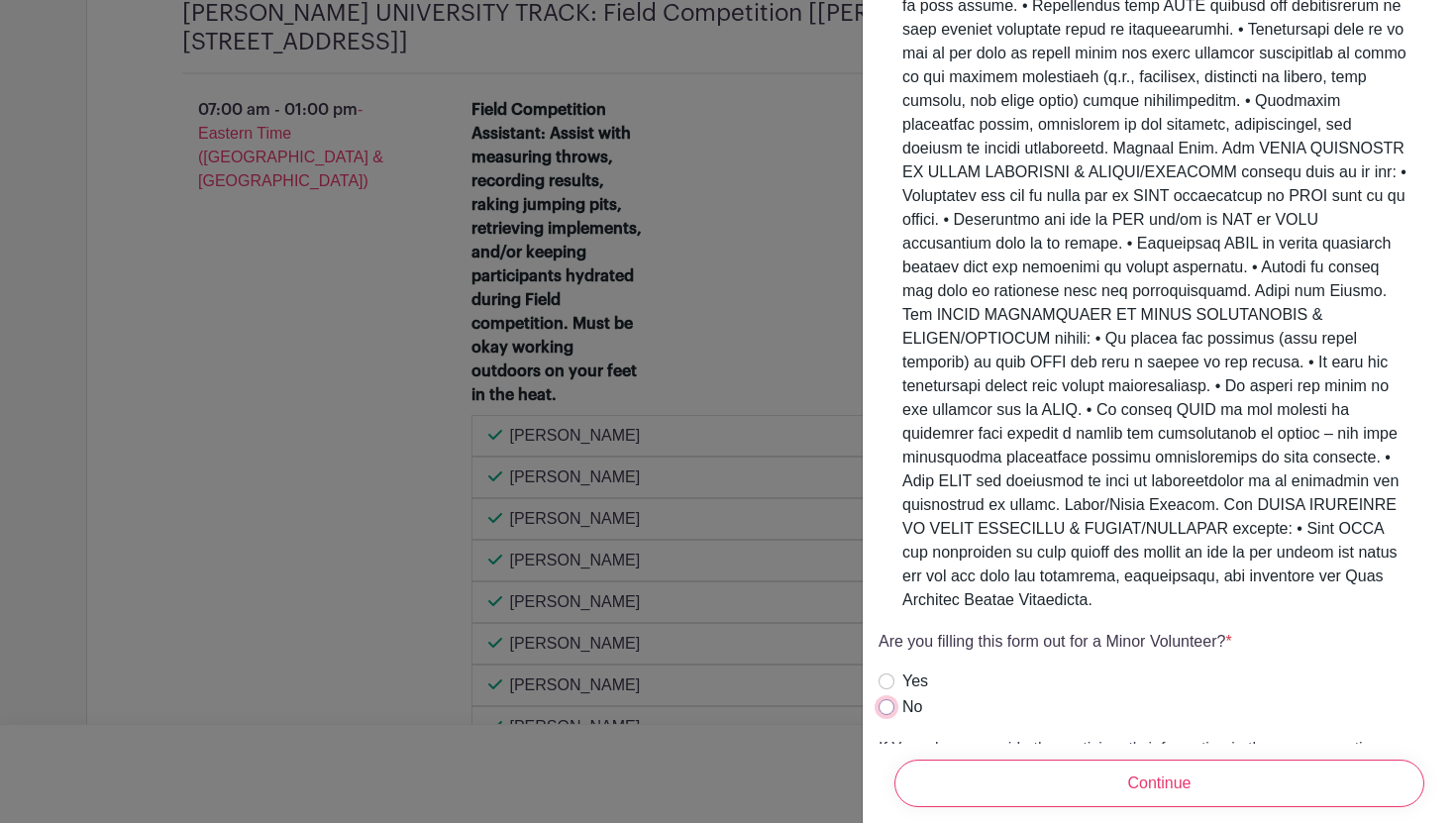 click on "No" at bounding box center [886, 707] 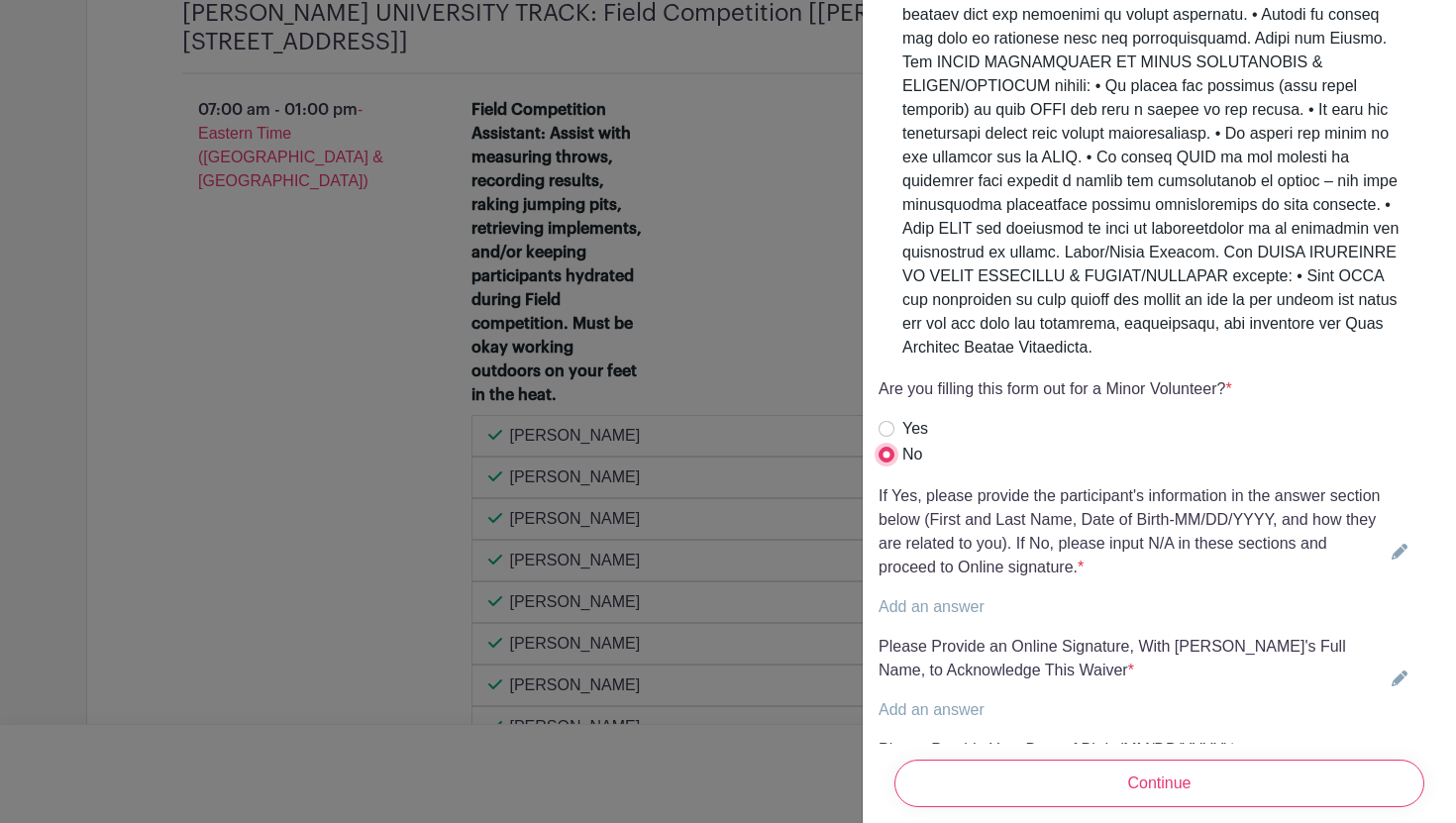 scroll, scrollTop: 4538, scrollLeft: 0, axis: vertical 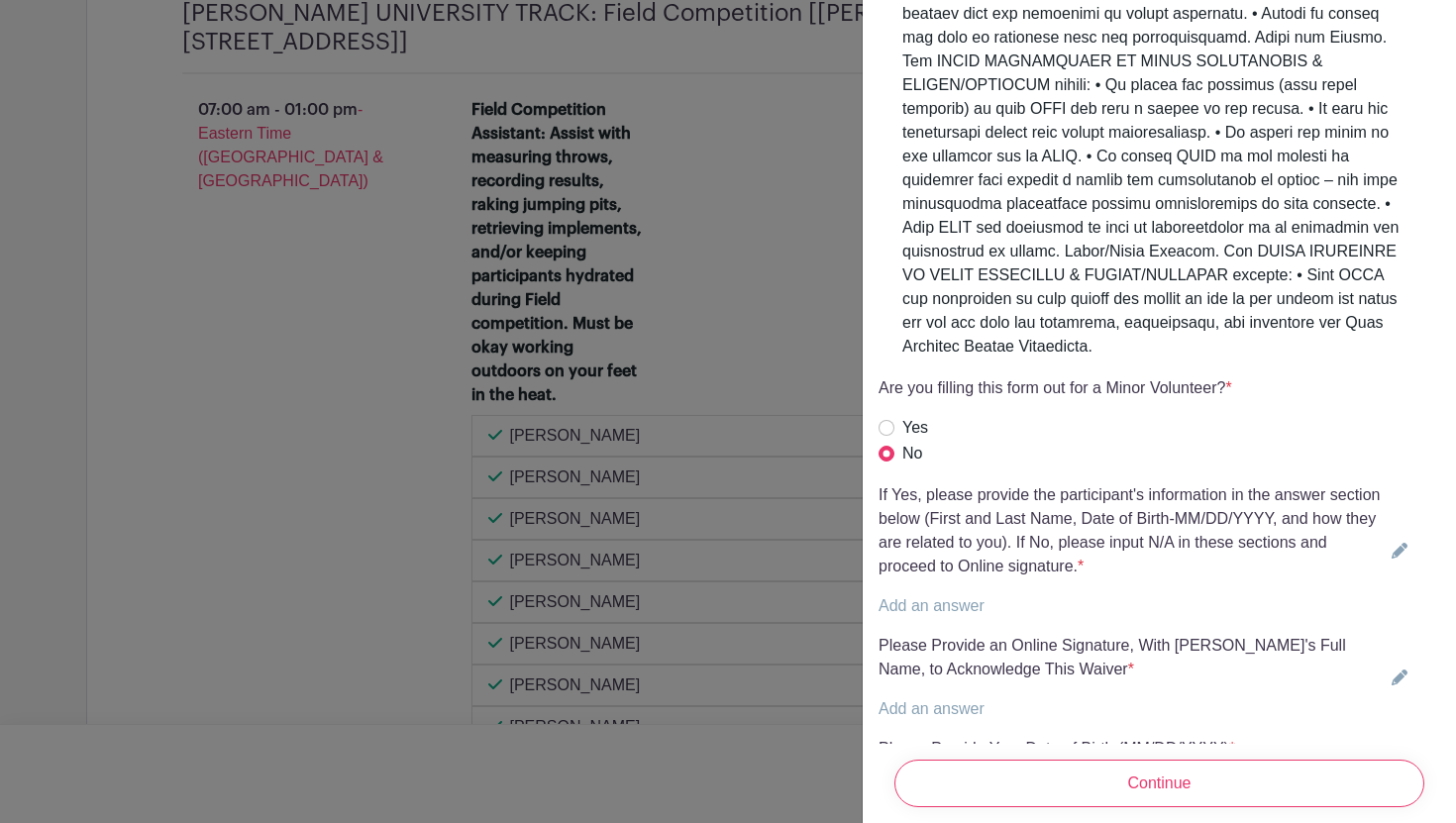 click on "Add an answer" at bounding box center [931, 605] 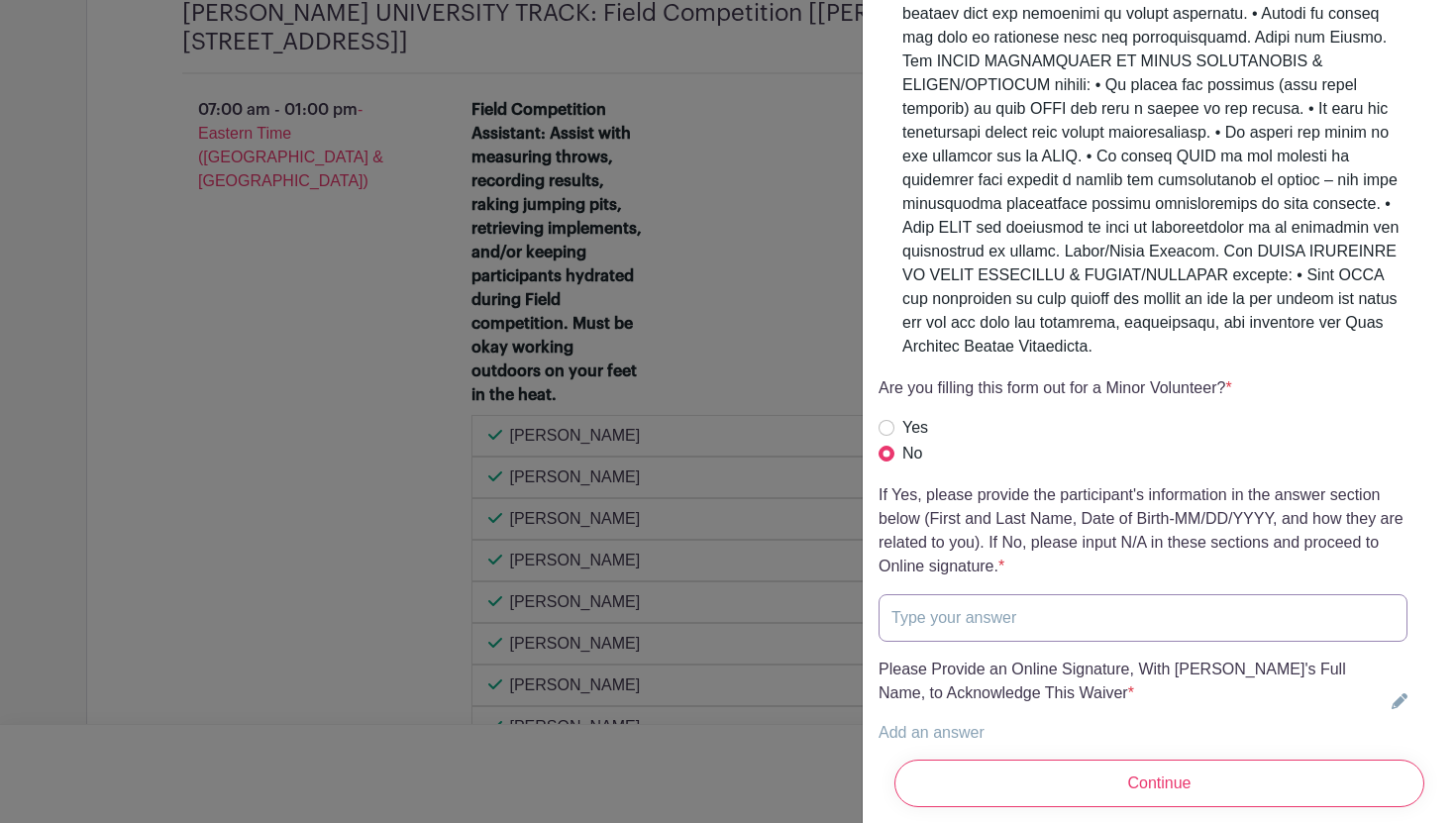 click at bounding box center [1143, 618] 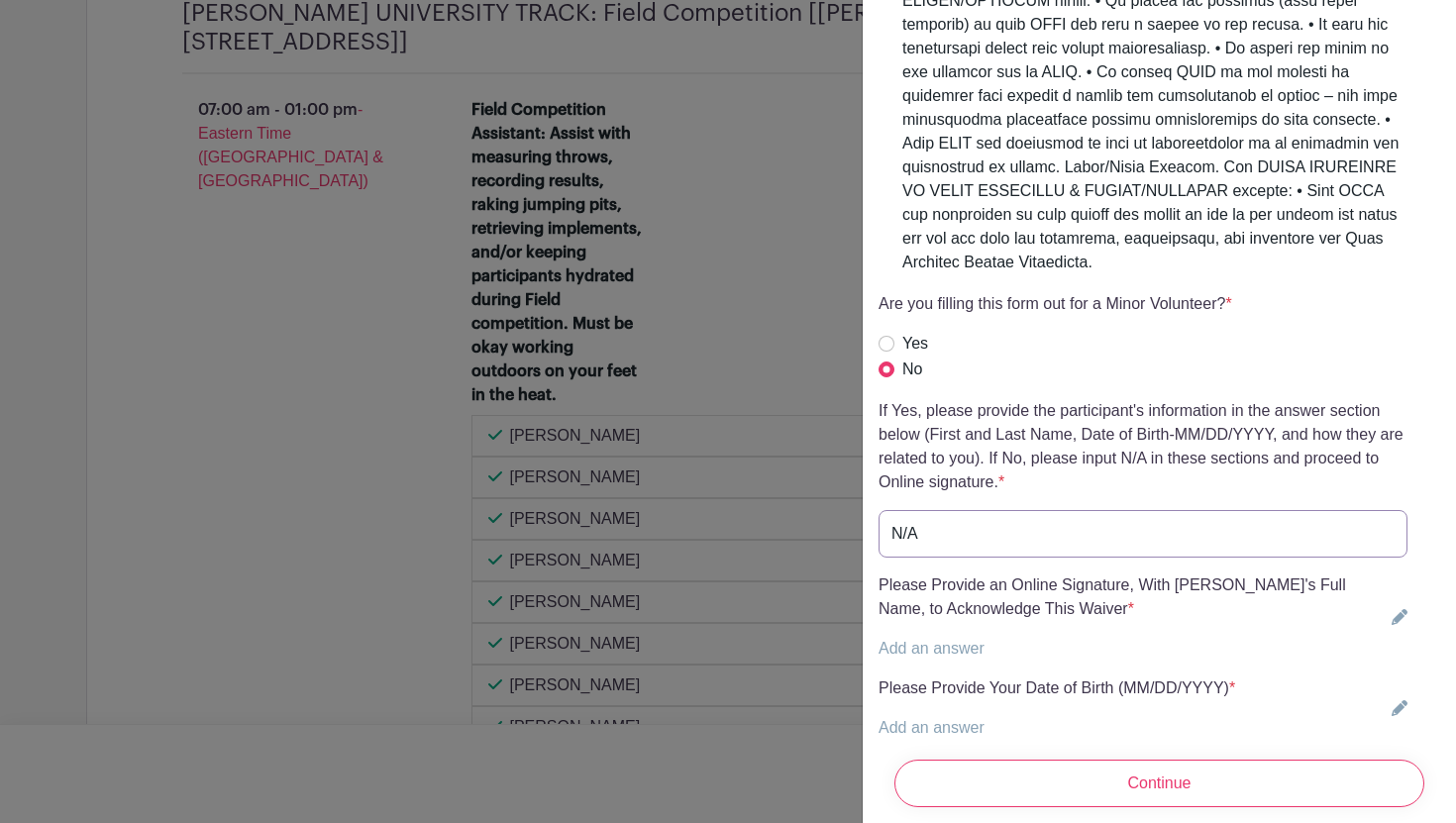 scroll, scrollTop: 4625, scrollLeft: 0, axis: vertical 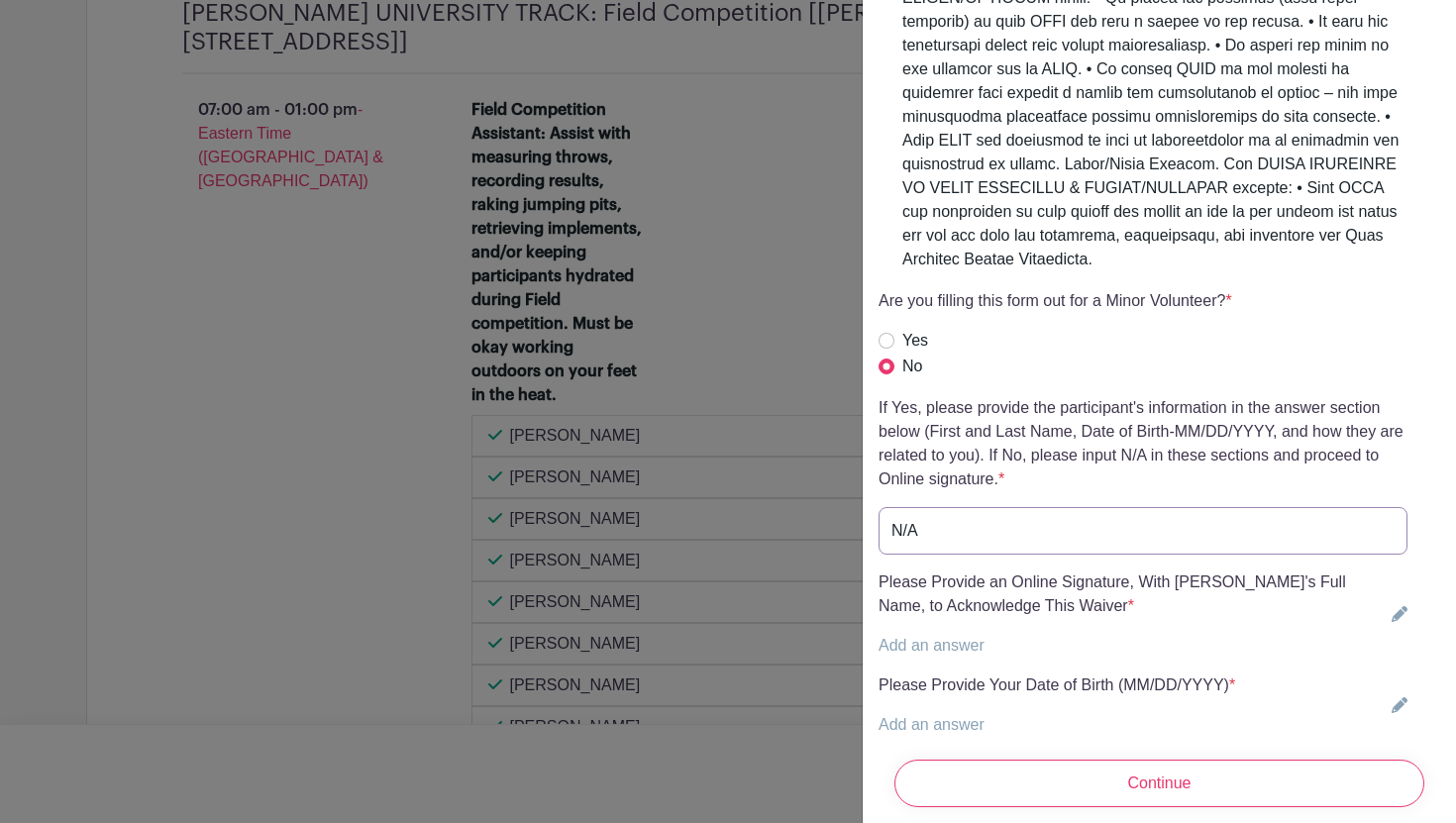 type on "N/A" 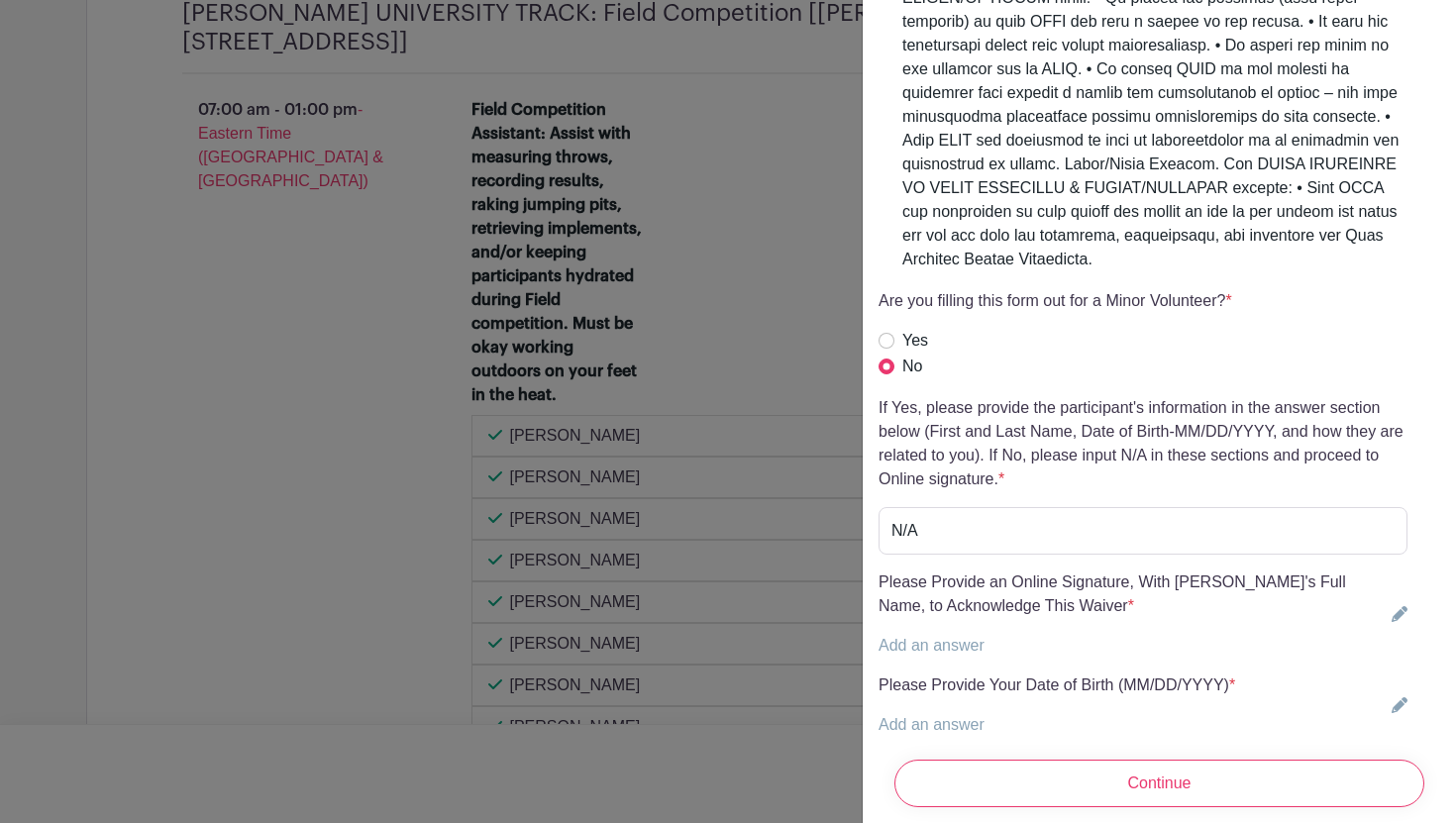 click on "Add an answer" at bounding box center (931, 645) 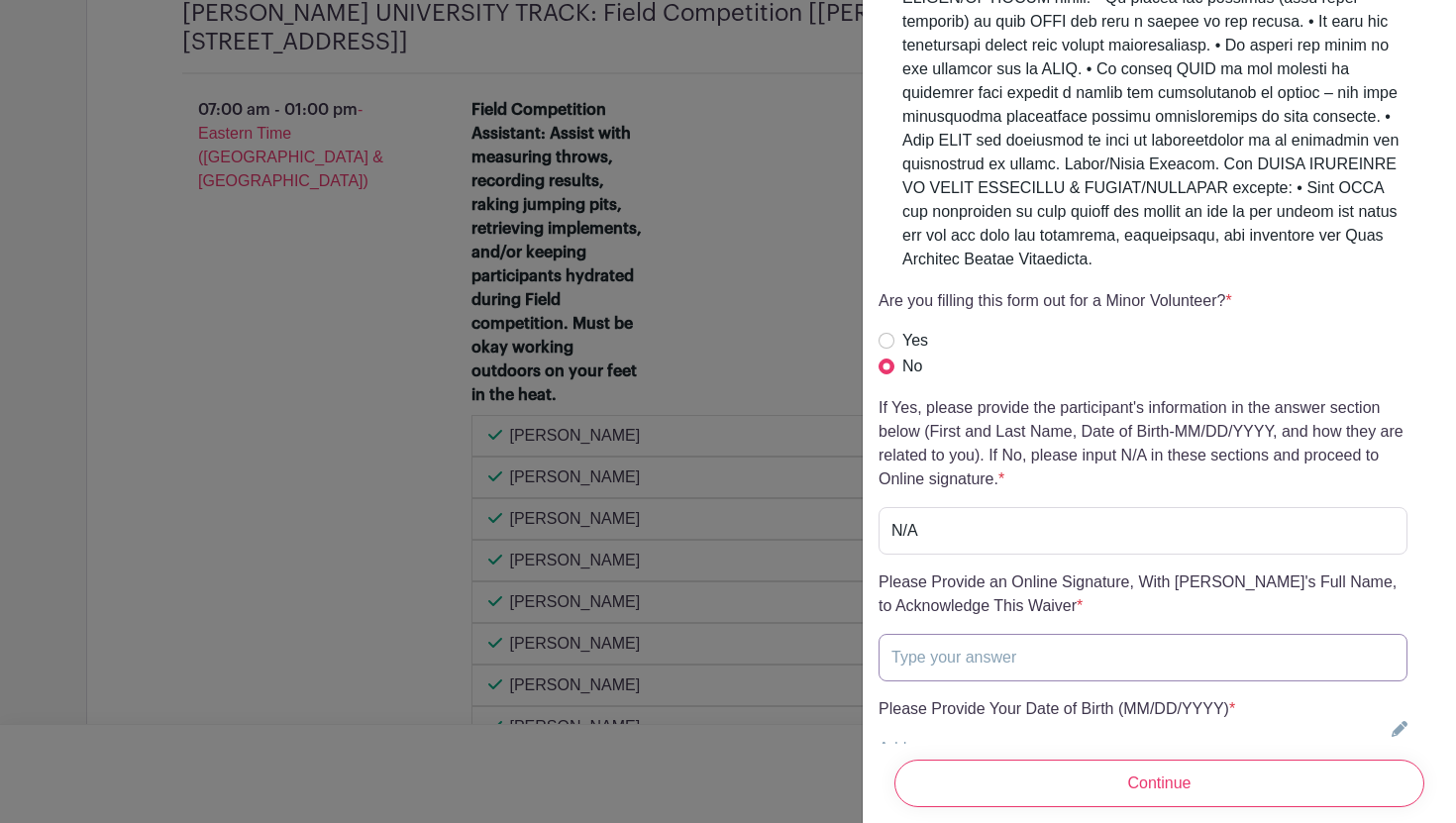 click at bounding box center [1143, 658] 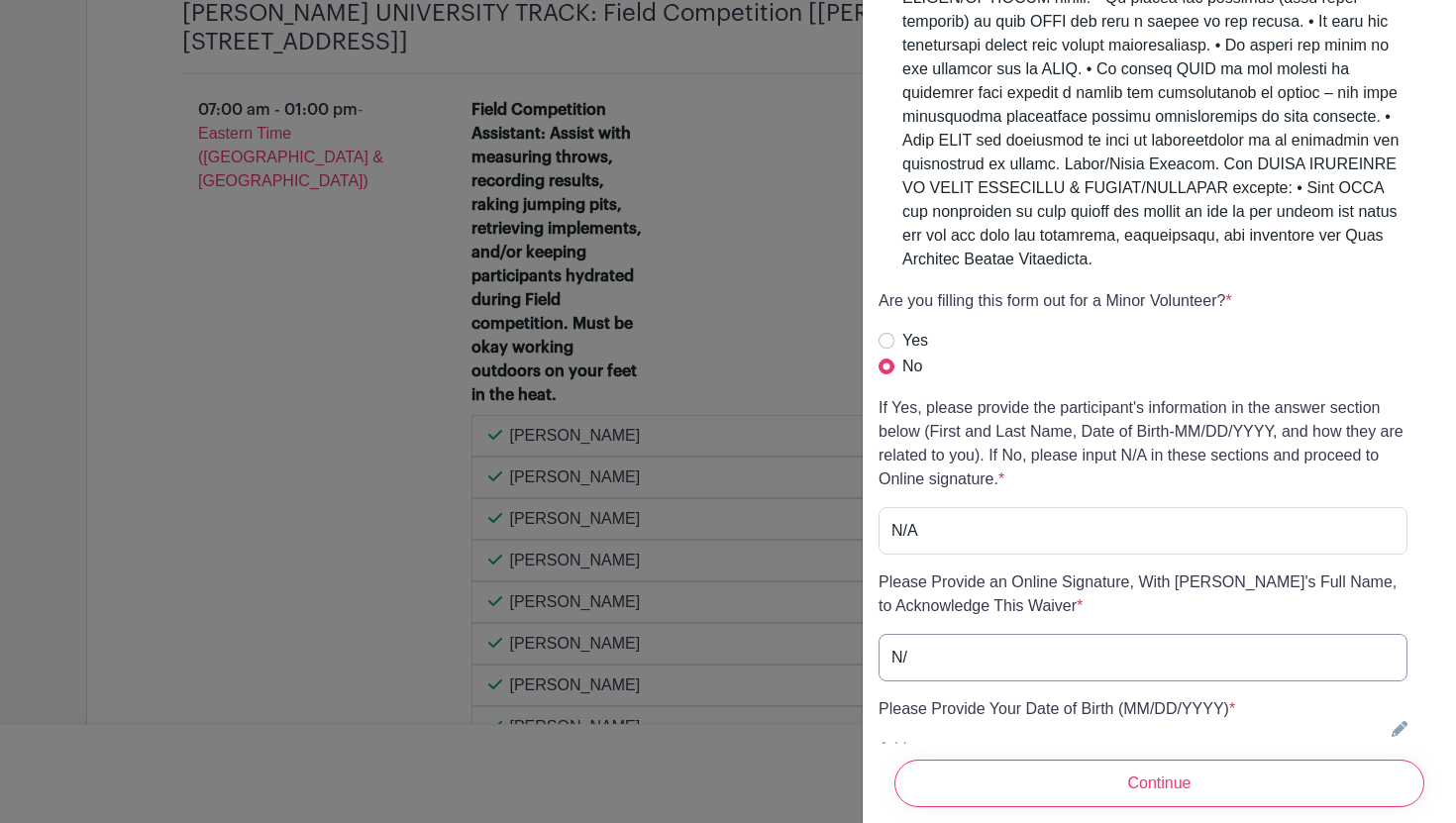 type on "N" 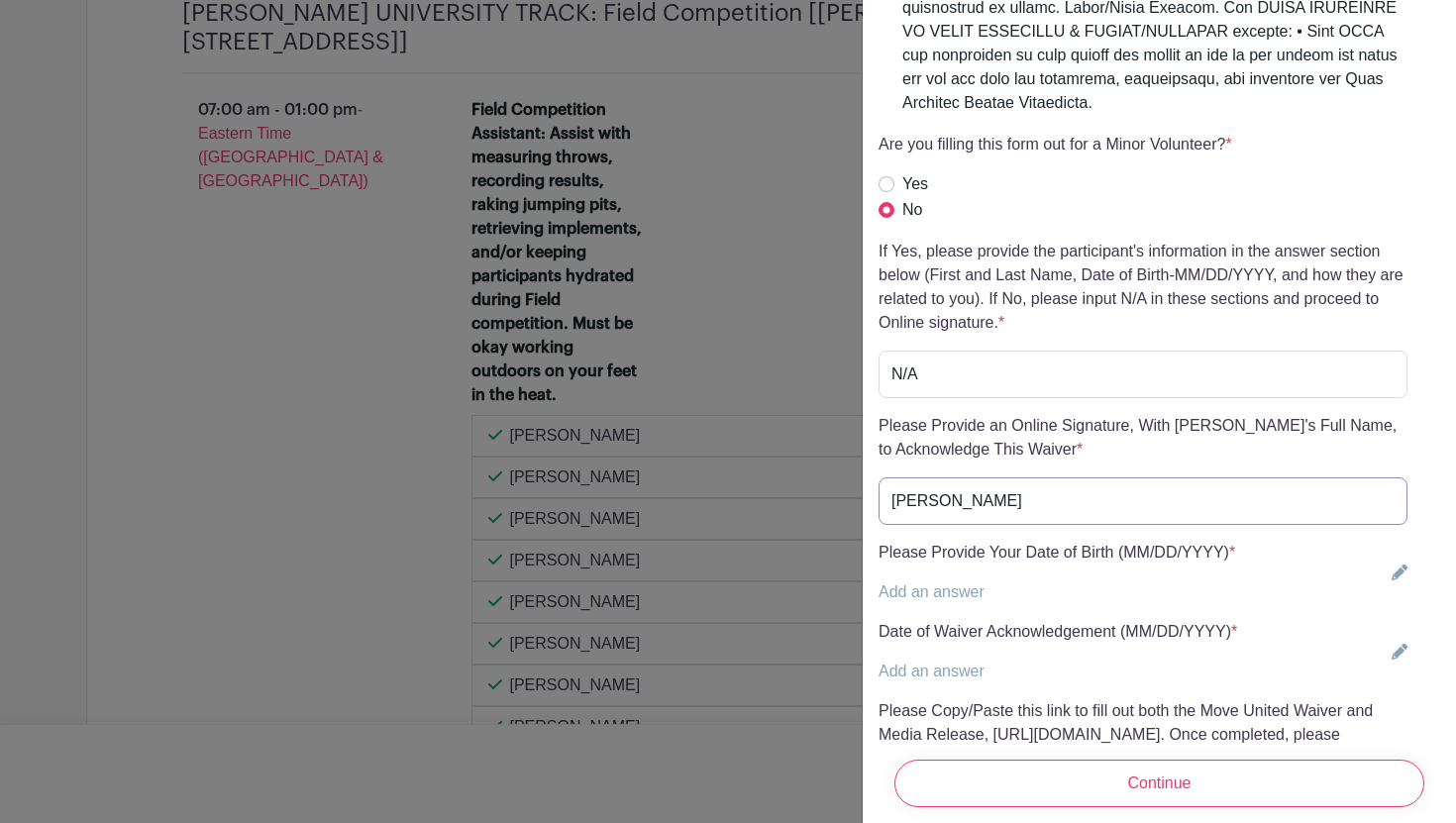 scroll, scrollTop: 4782, scrollLeft: 0, axis: vertical 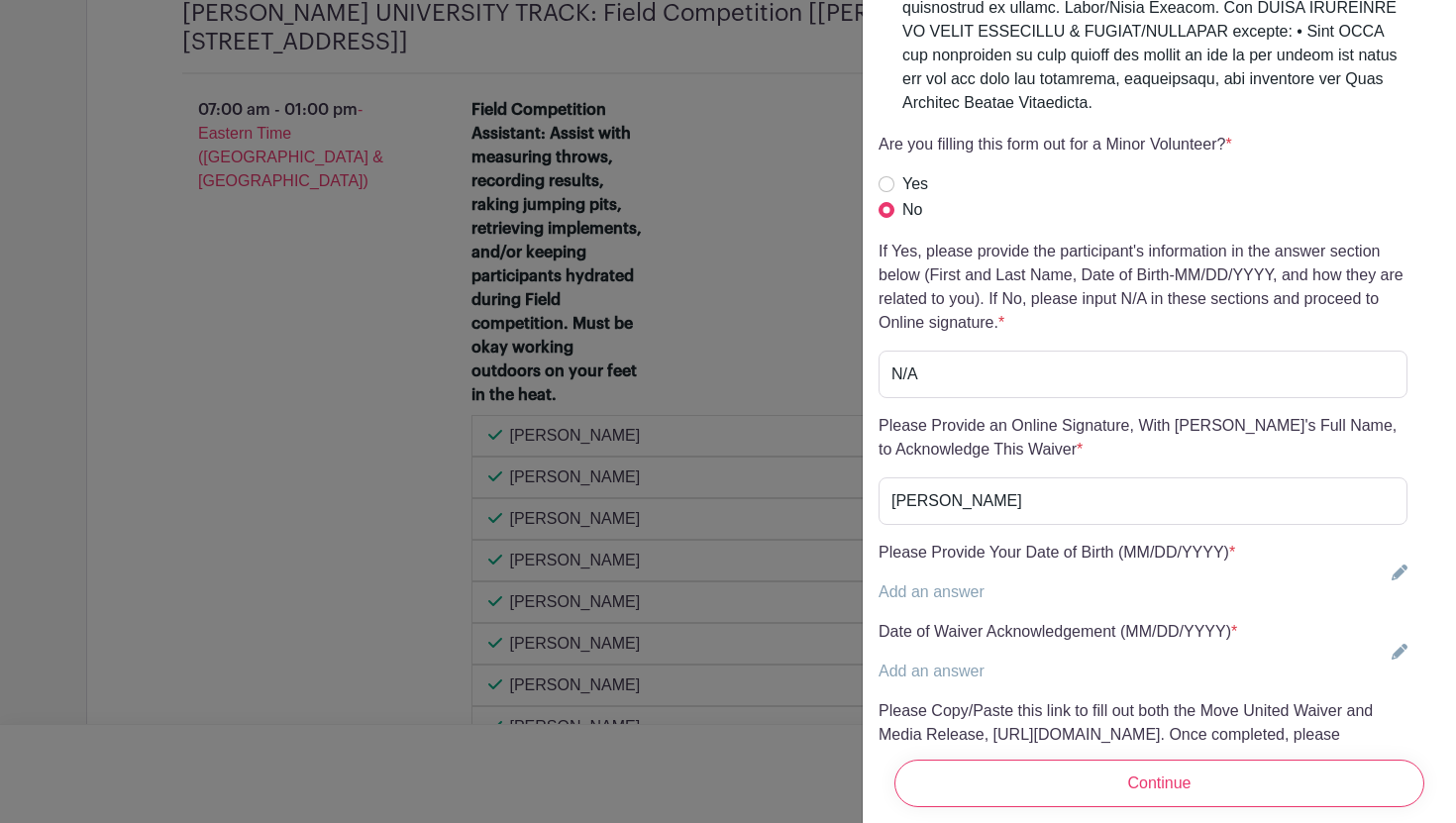 click on "Add an answer" at bounding box center (931, 591) 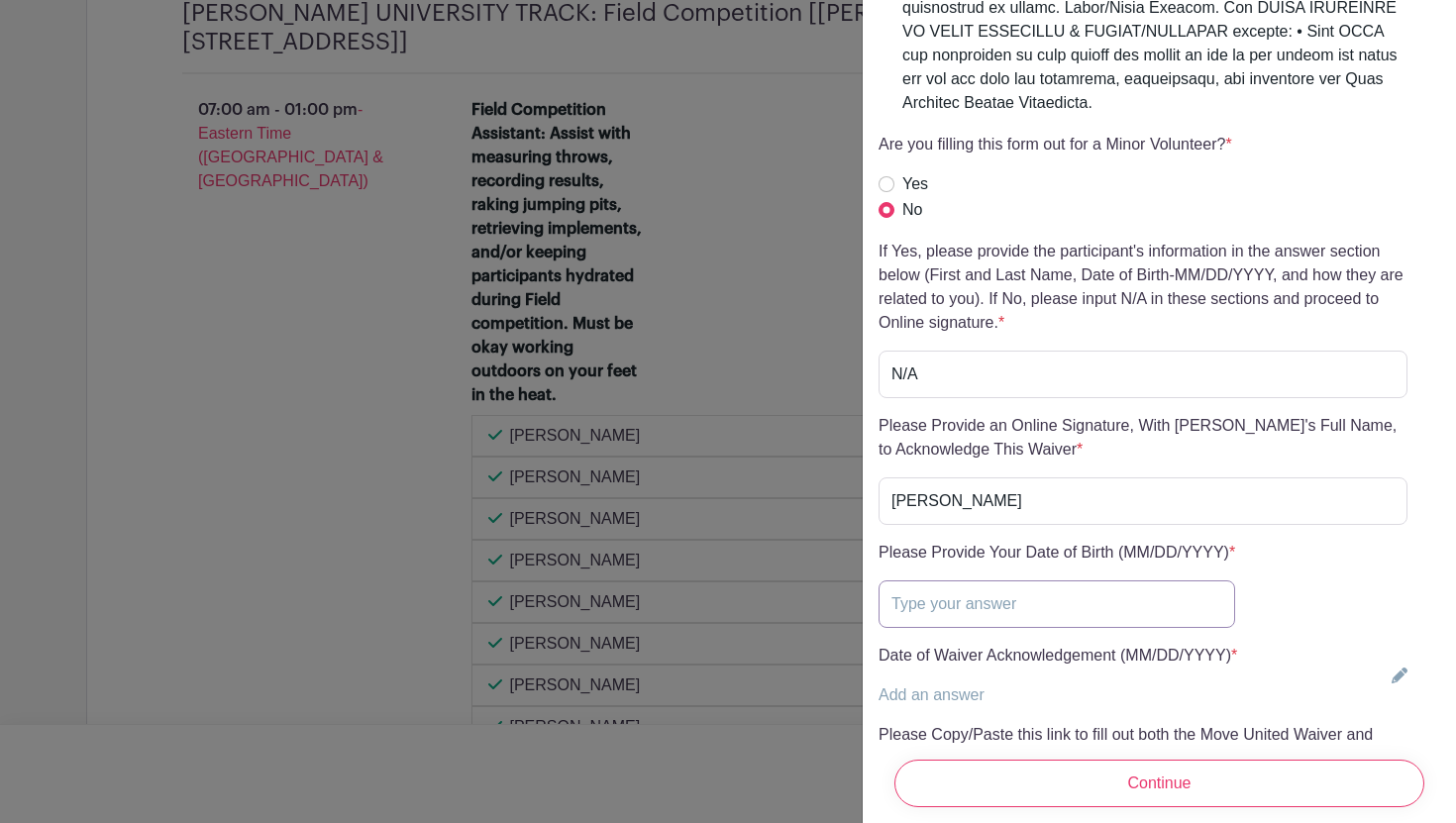 click at bounding box center [1057, 604] 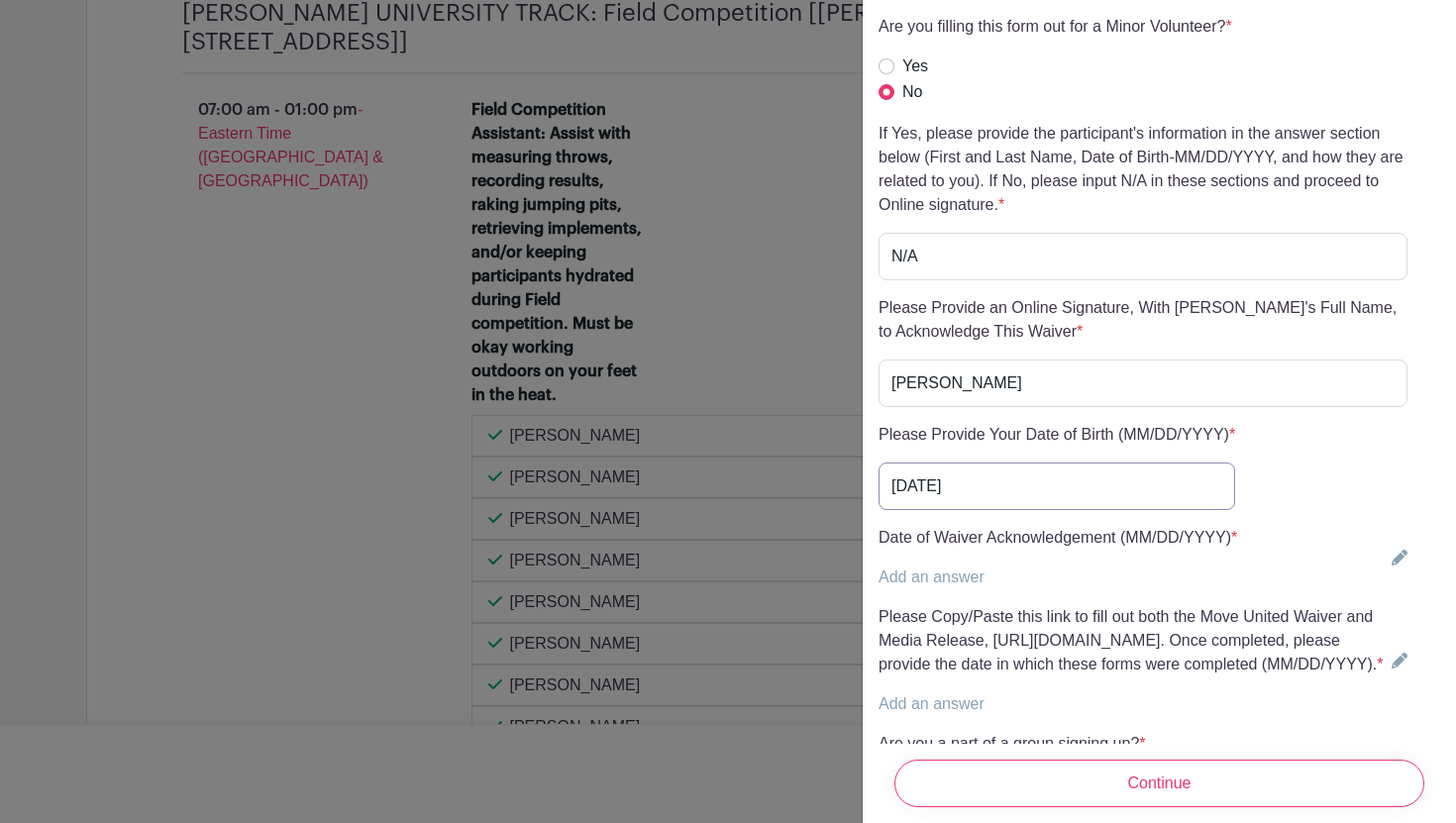 scroll, scrollTop: 4910, scrollLeft: 0, axis: vertical 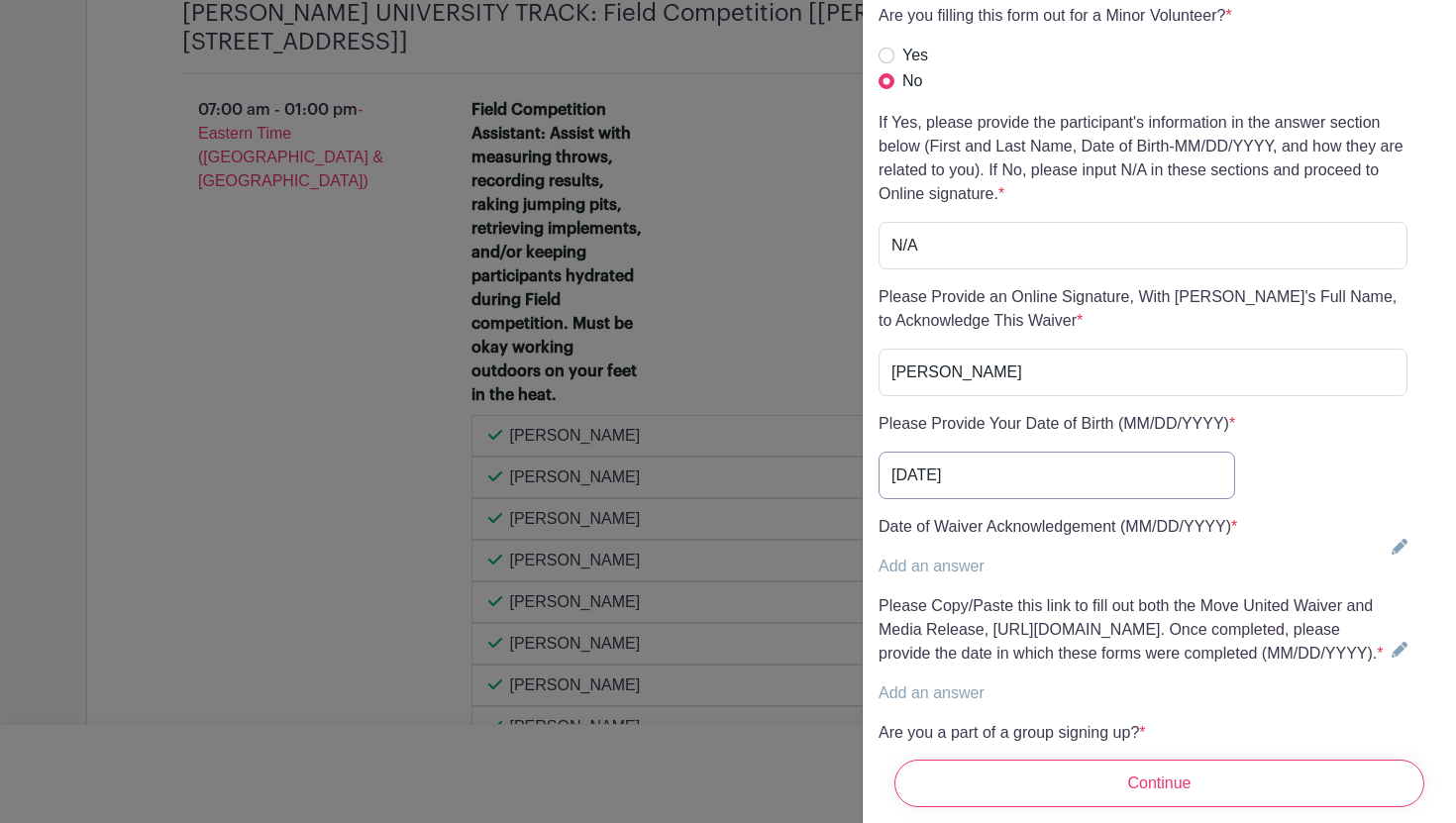 type on "07/09/2007" 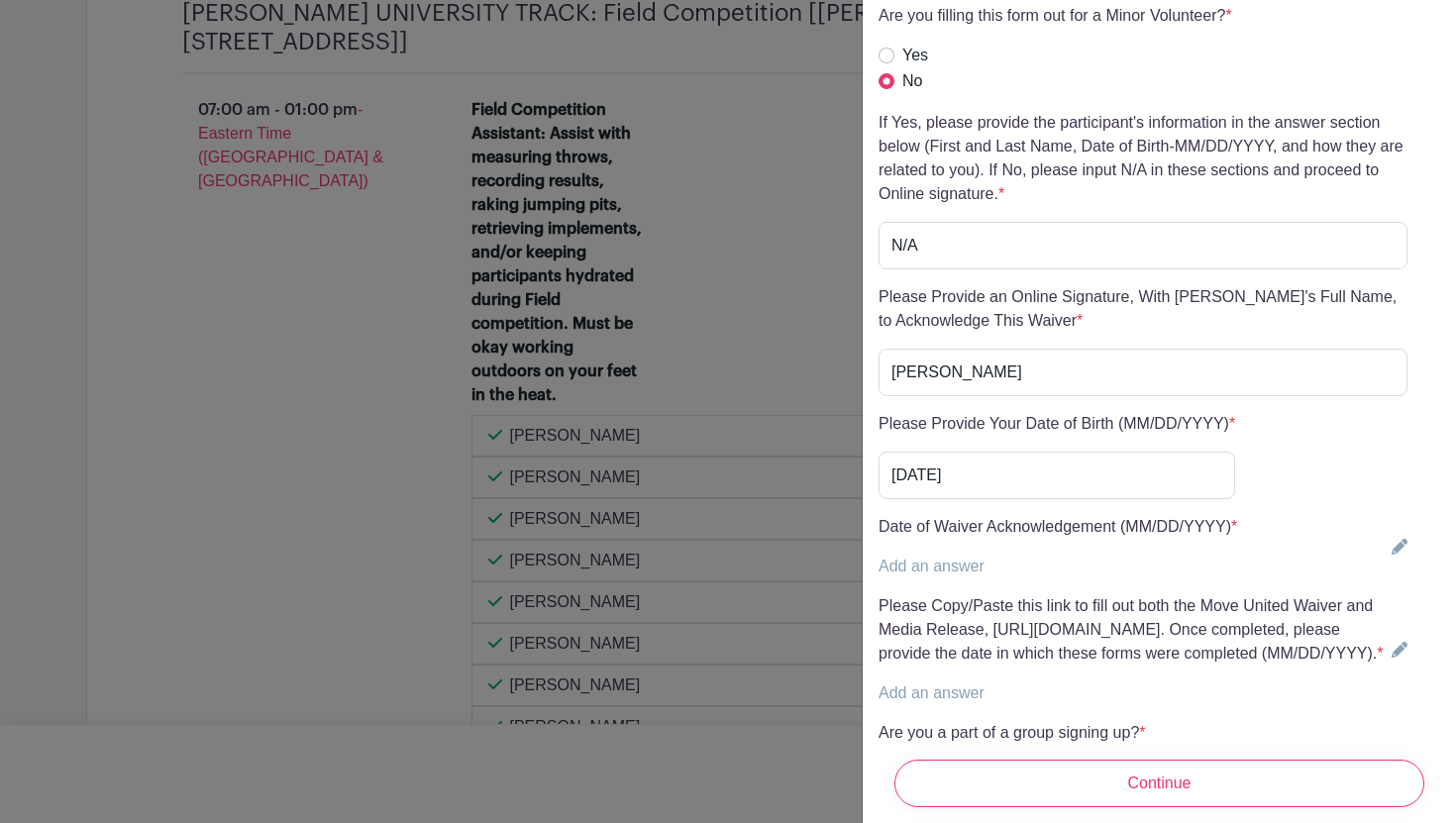 click on "Add an answer" at bounding box center [931, 566] 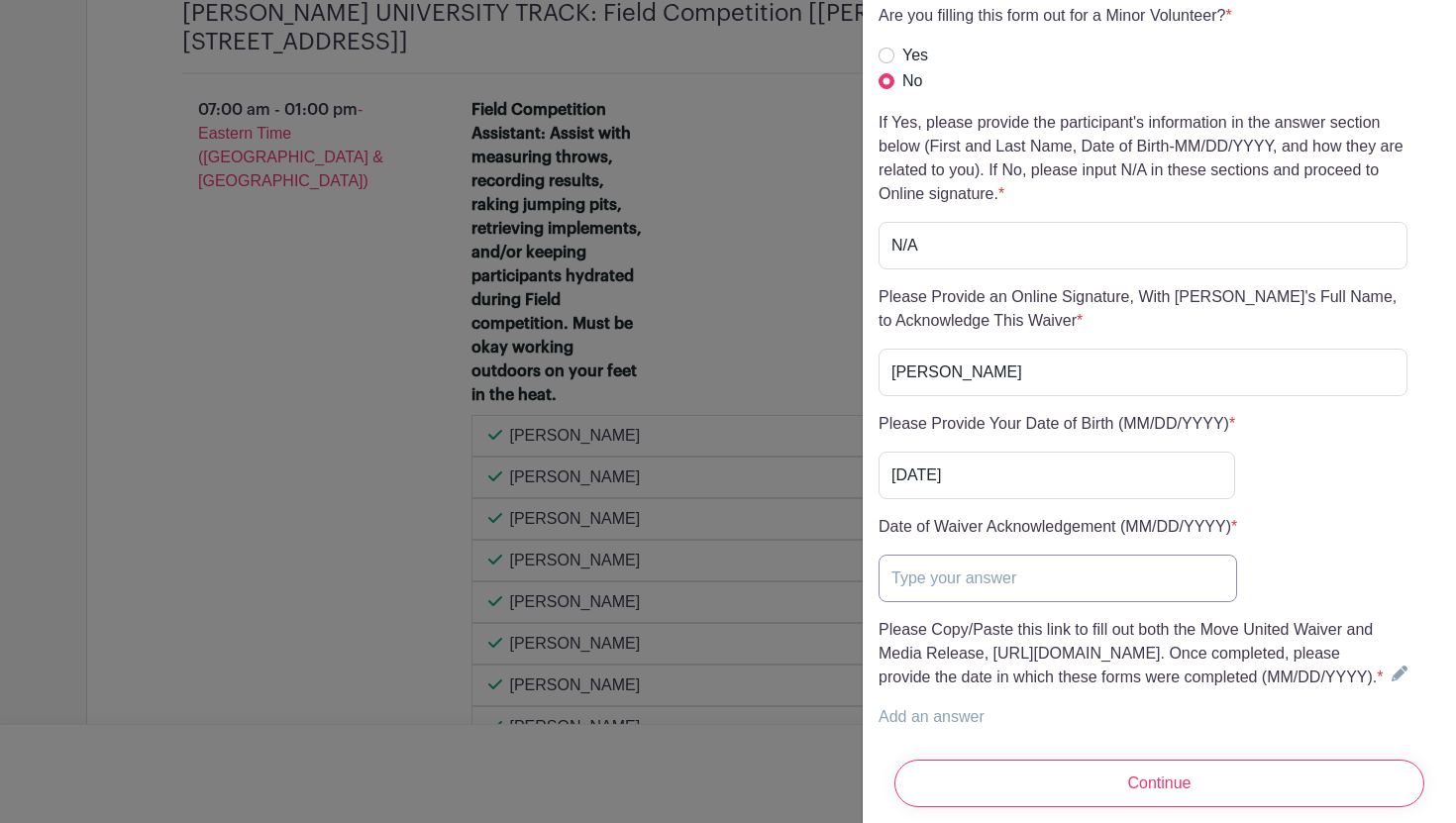 click at bounding box center (1058, 578) 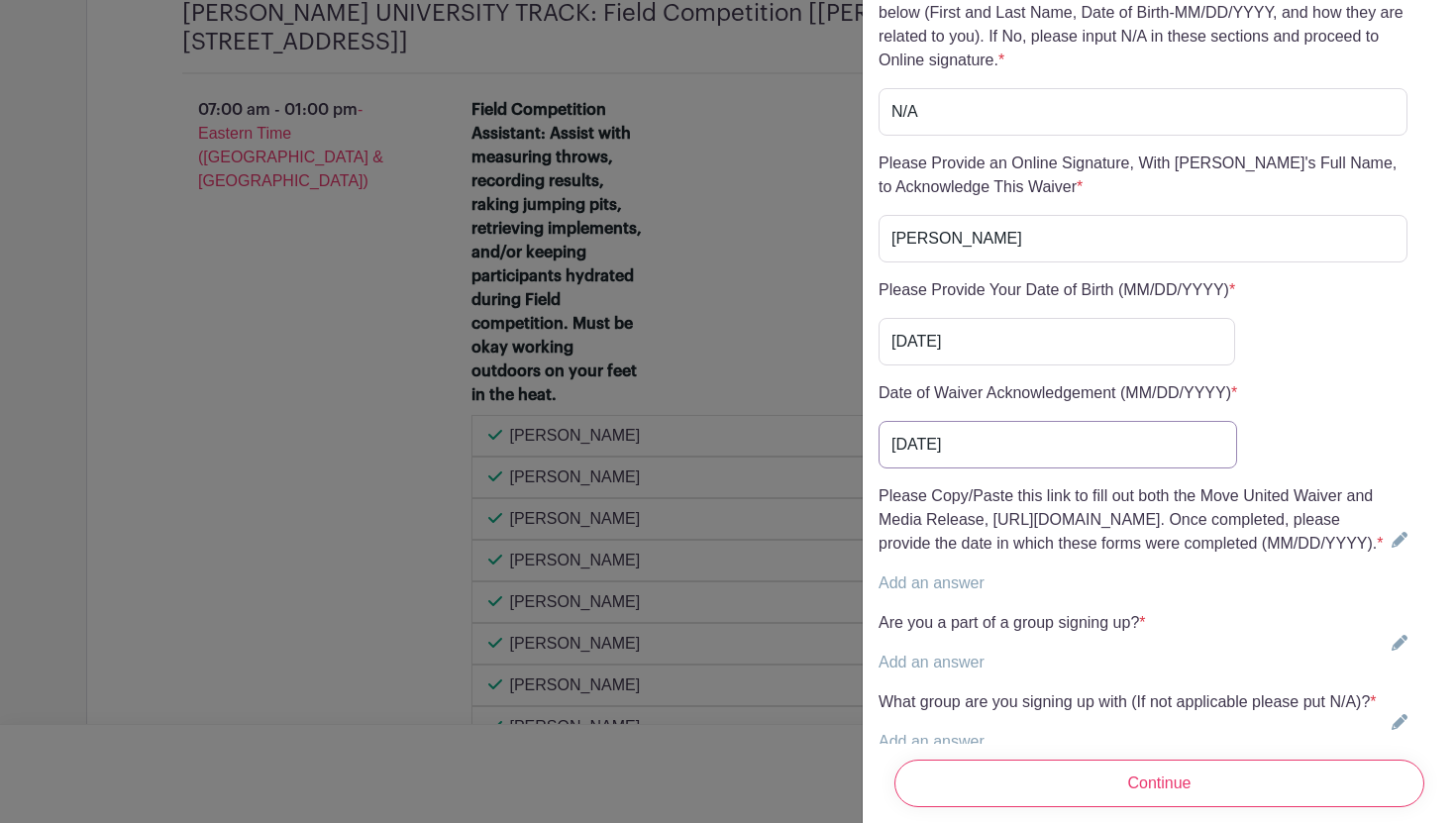 scroll, scrollTop: 5141, scrollLeft: 0, axis: vertical 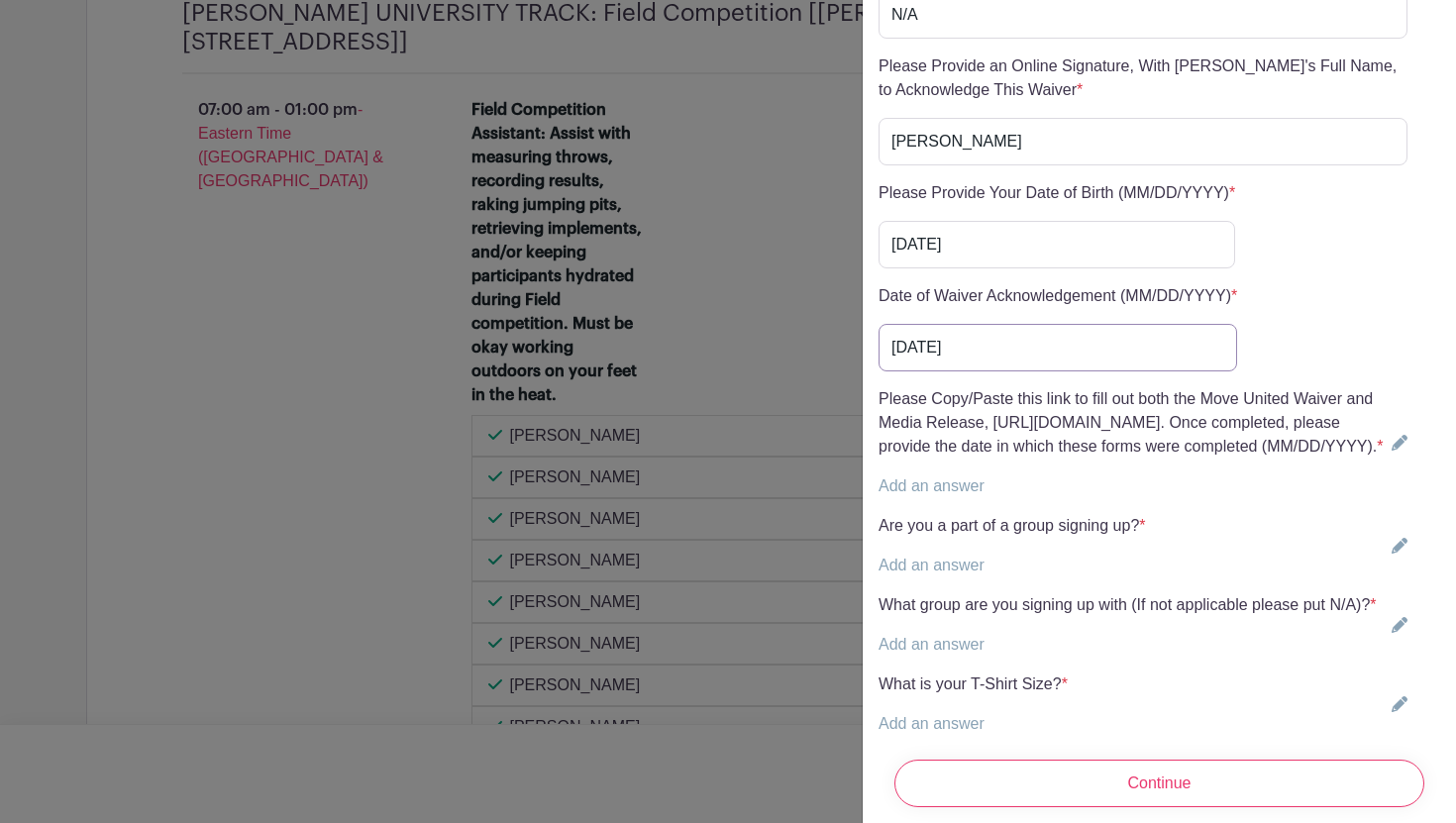 type on "07/11/2025" 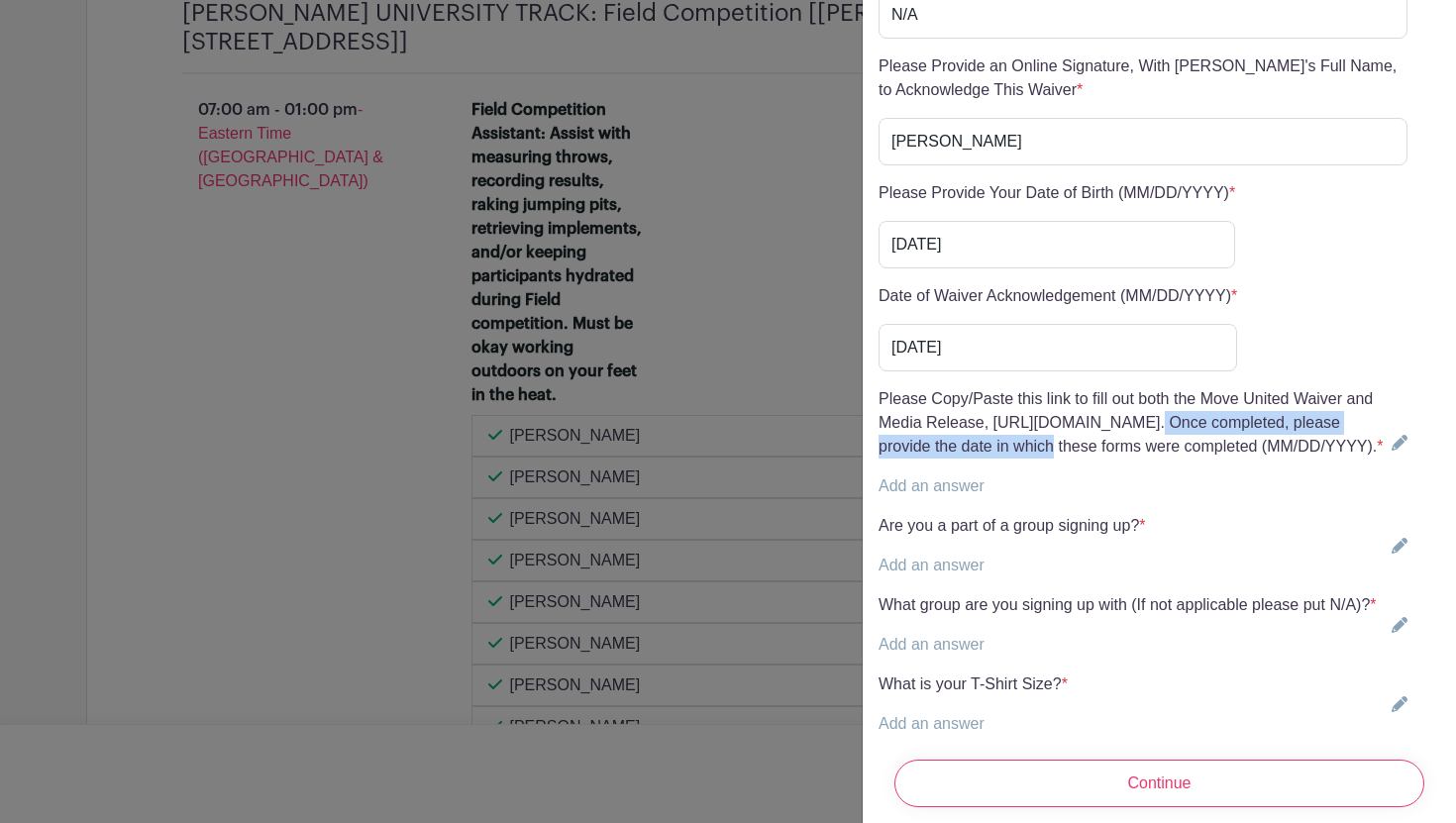drag, startPoint x: 990, startPoint y: 353, endPoint x: 1367, endPoint y: 359, distance: 377.04774 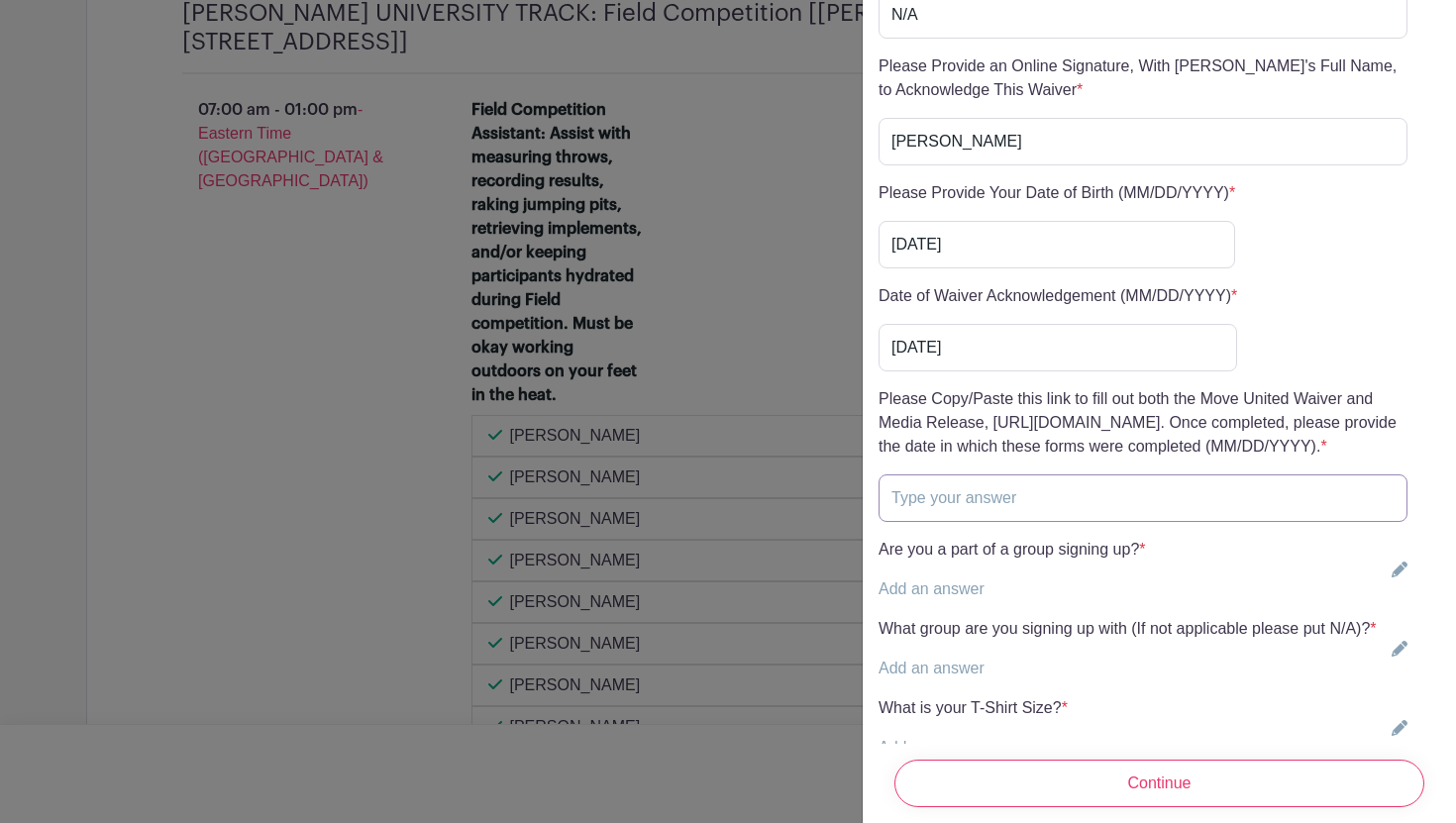 click at bounding box center (1143, 498) 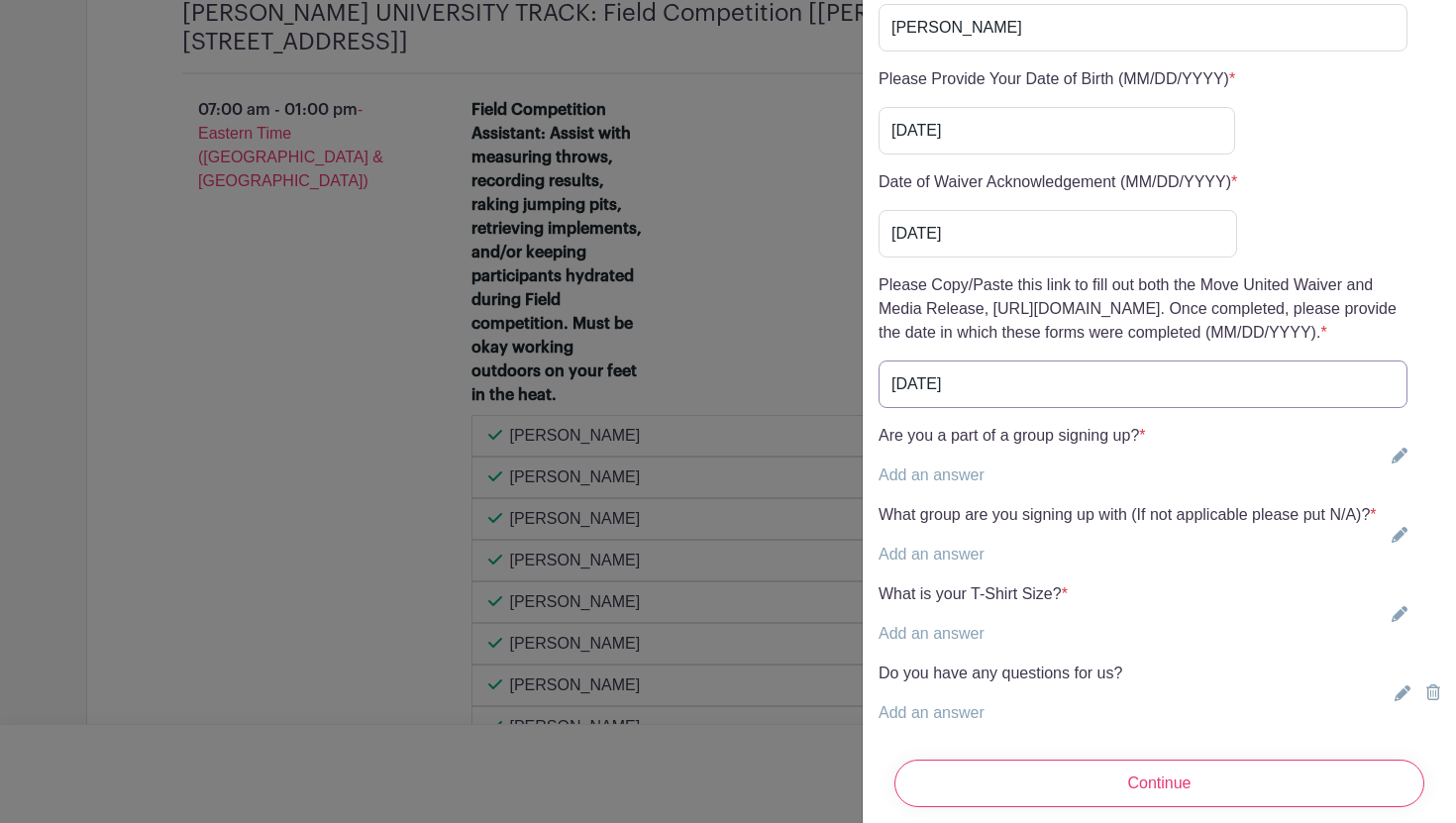 scroll, scrollTop: 5256, scrollLeft: 0, axis: vertical 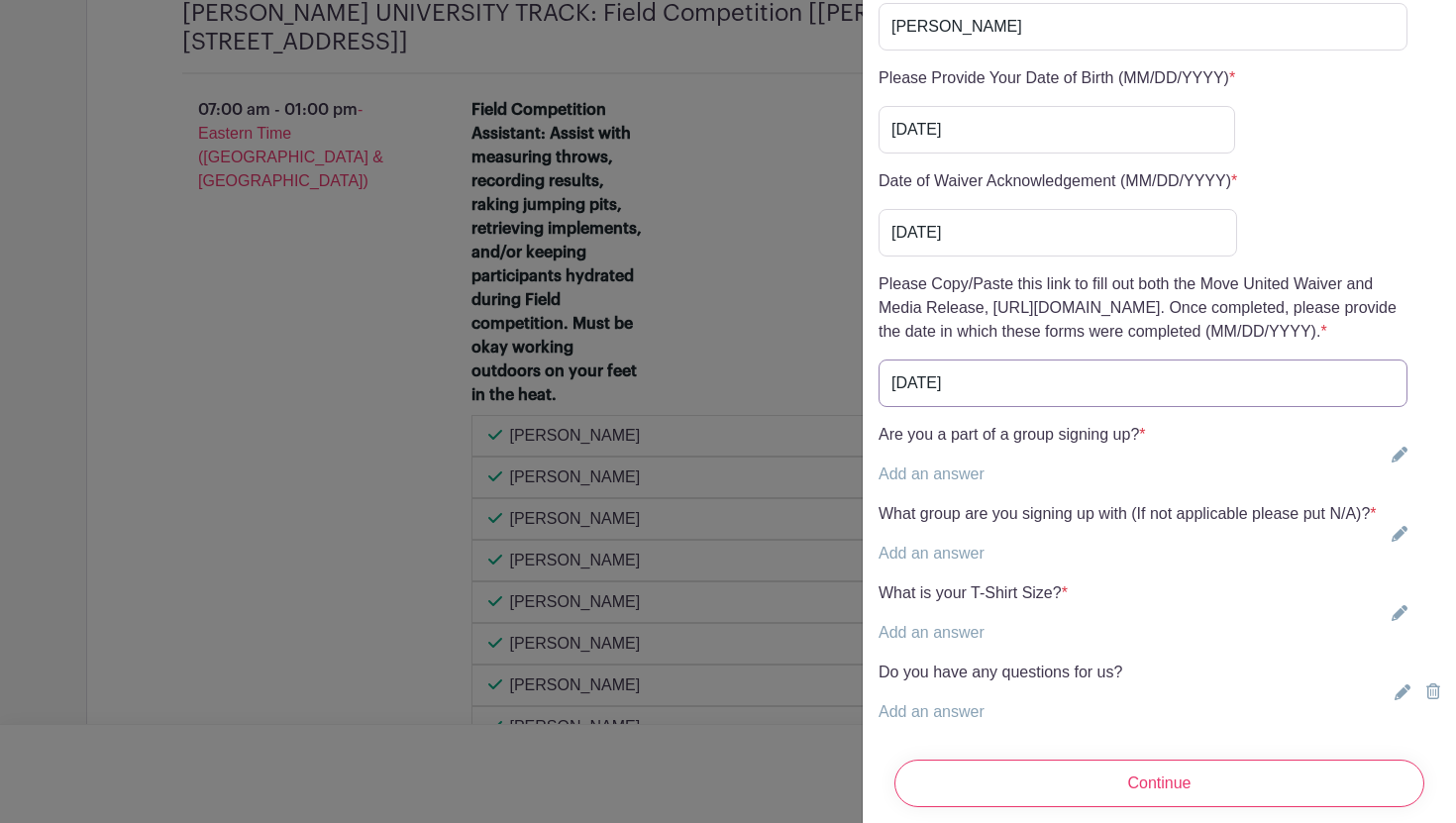 type on "07/09/2007" 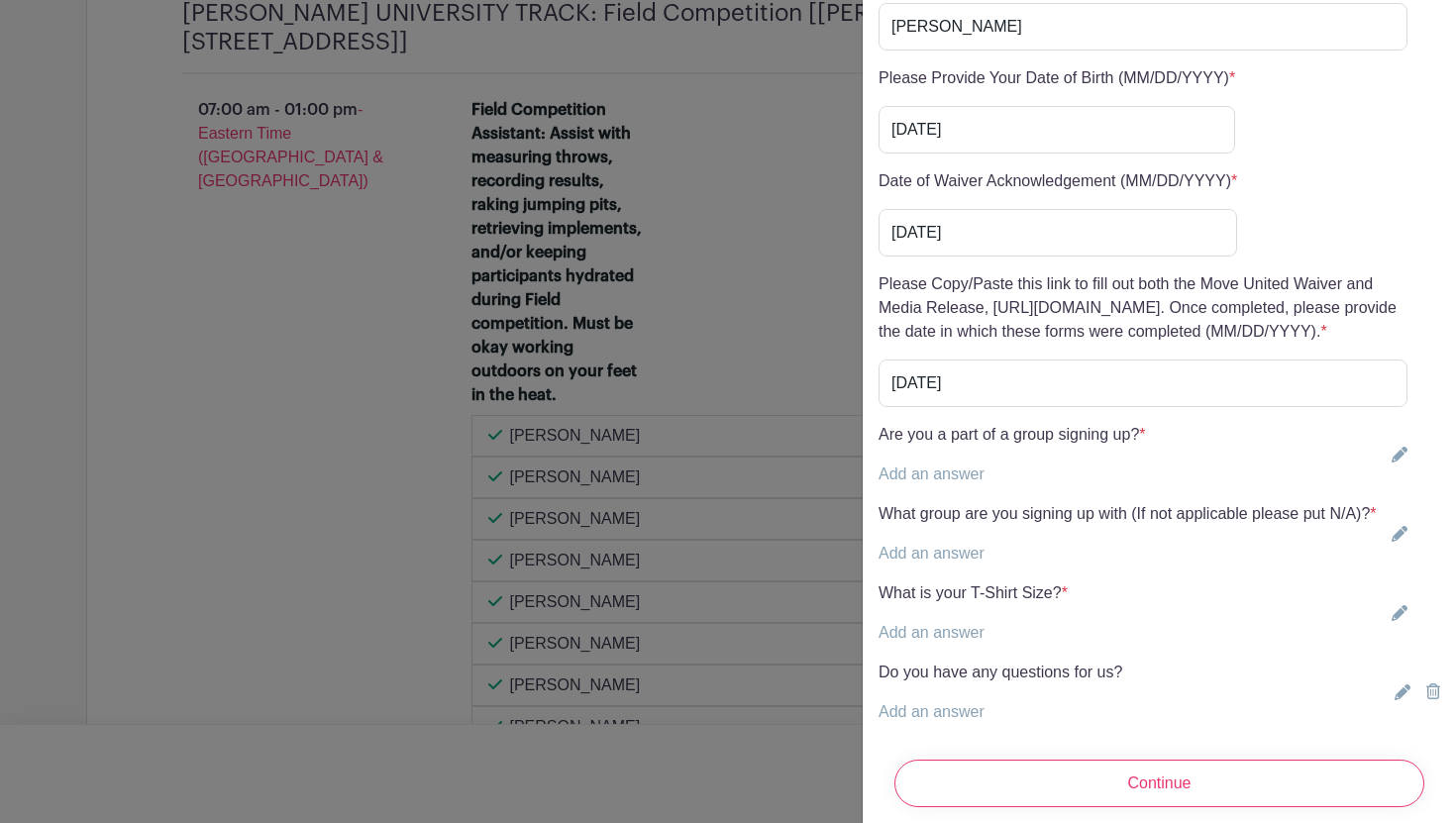 click on "WMSC and Move United Volunteer Waiver and Media Release, T-Shirt Sizes, and Dietary Restrictions
*
Add an answer
Are you filling this form out for a Minor Volunteer?
*
Add an answer
Yes No
*" at bounding box center [1159, -1953] 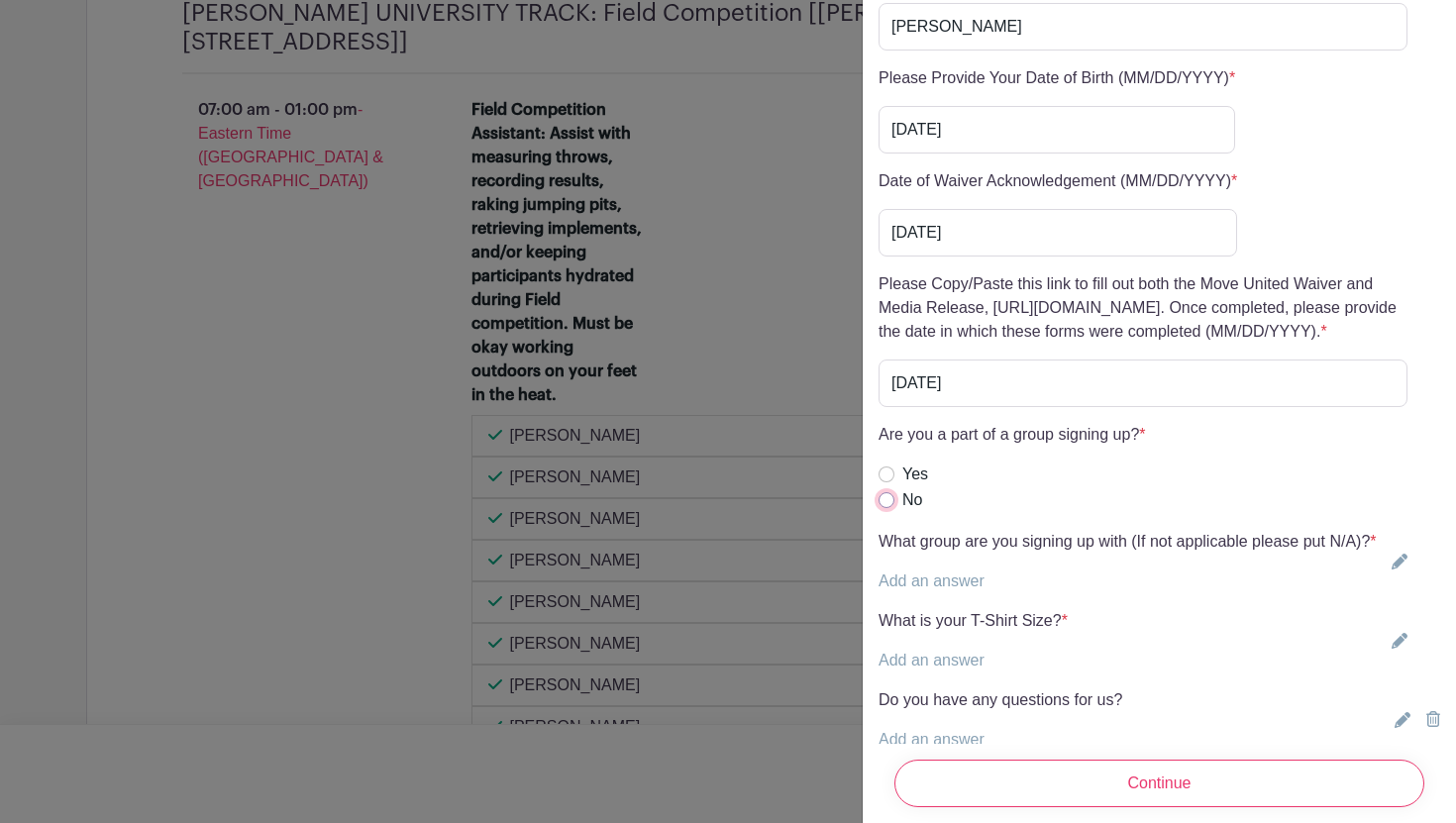 click on "No" at bounding box center (886, 500) 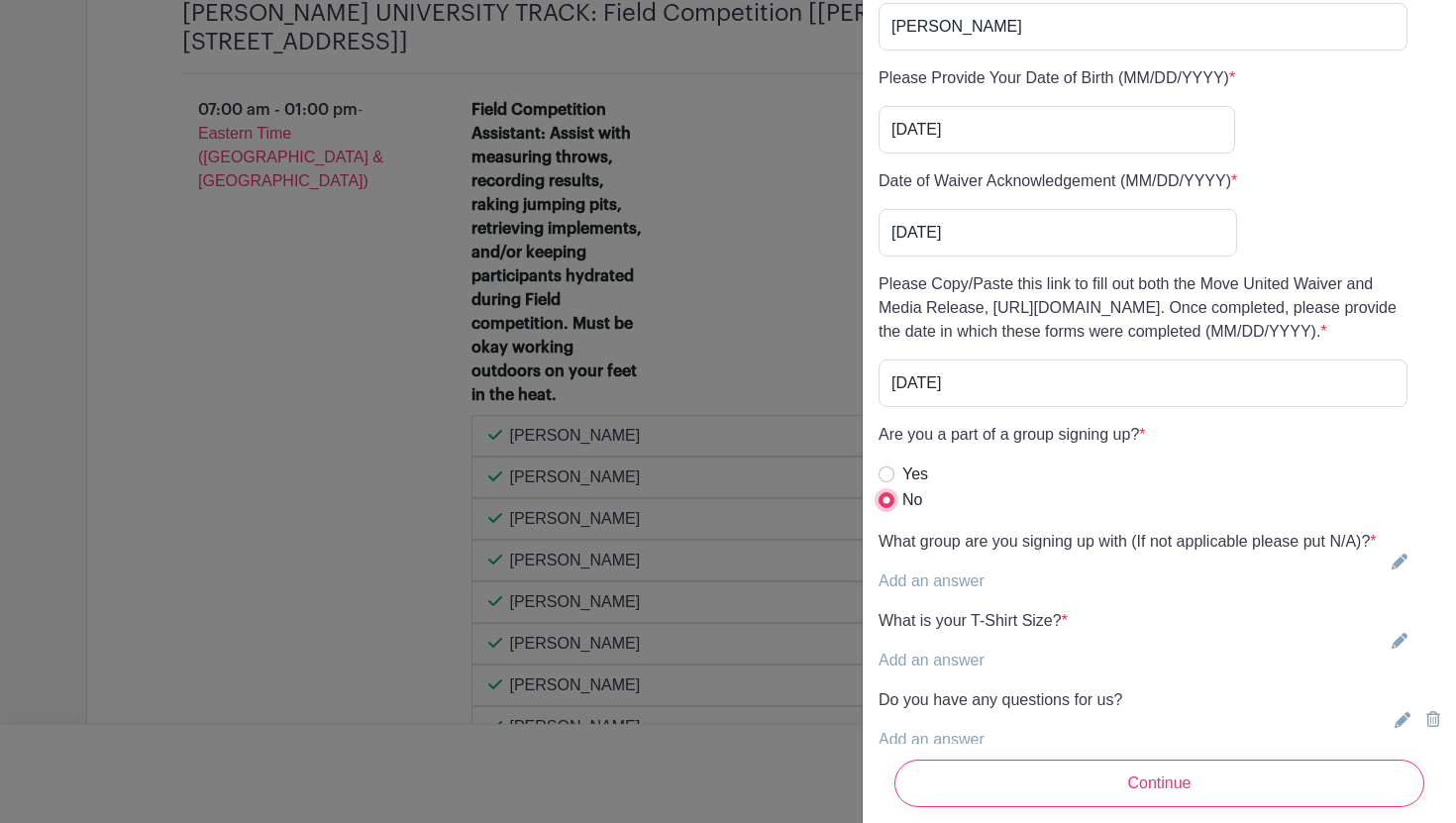 scroll, scrollTop: 5303, scrollLeft: 0, axis: vertical 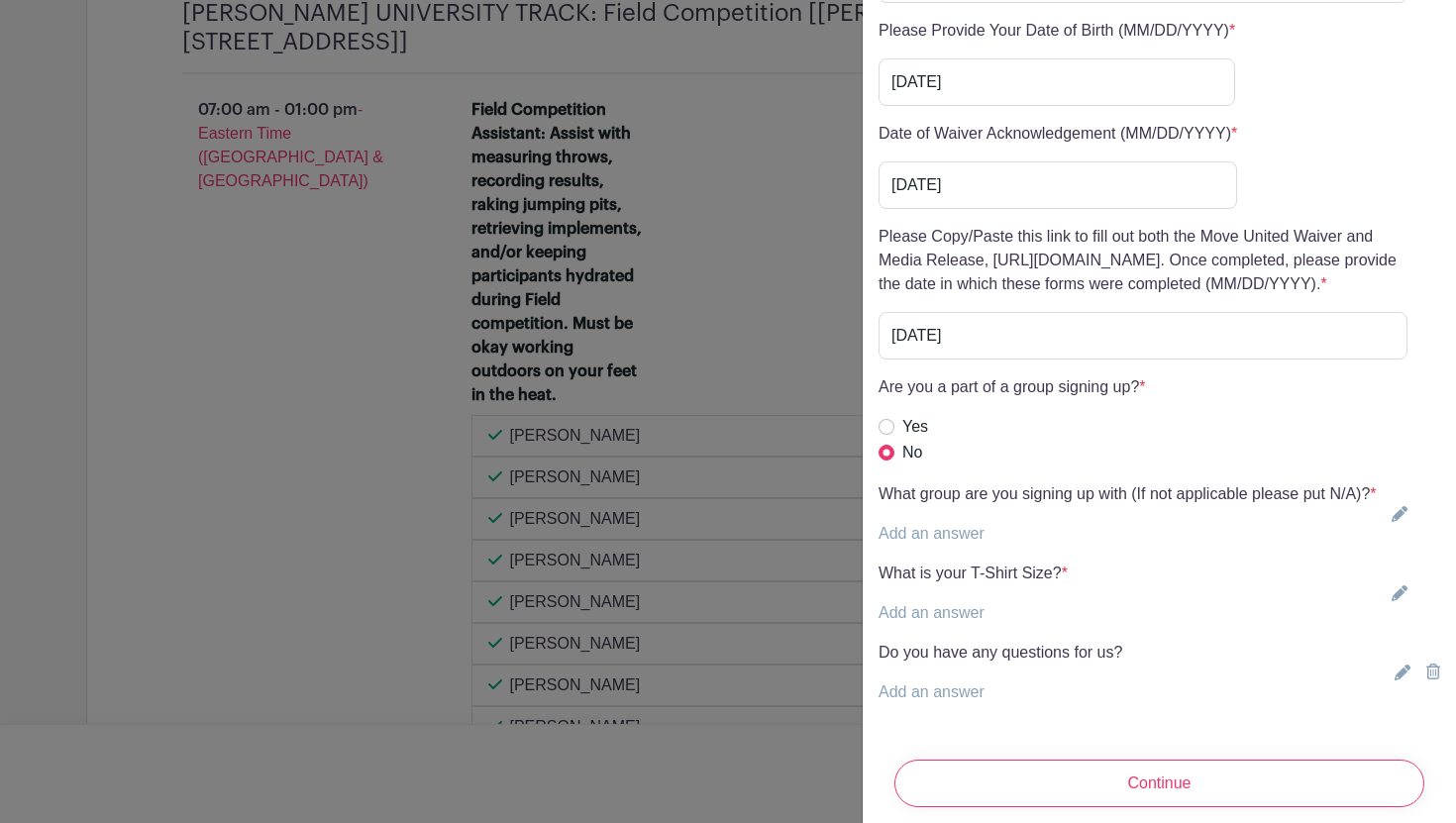 click on "Add an answer" at bounding box center [931, 533] 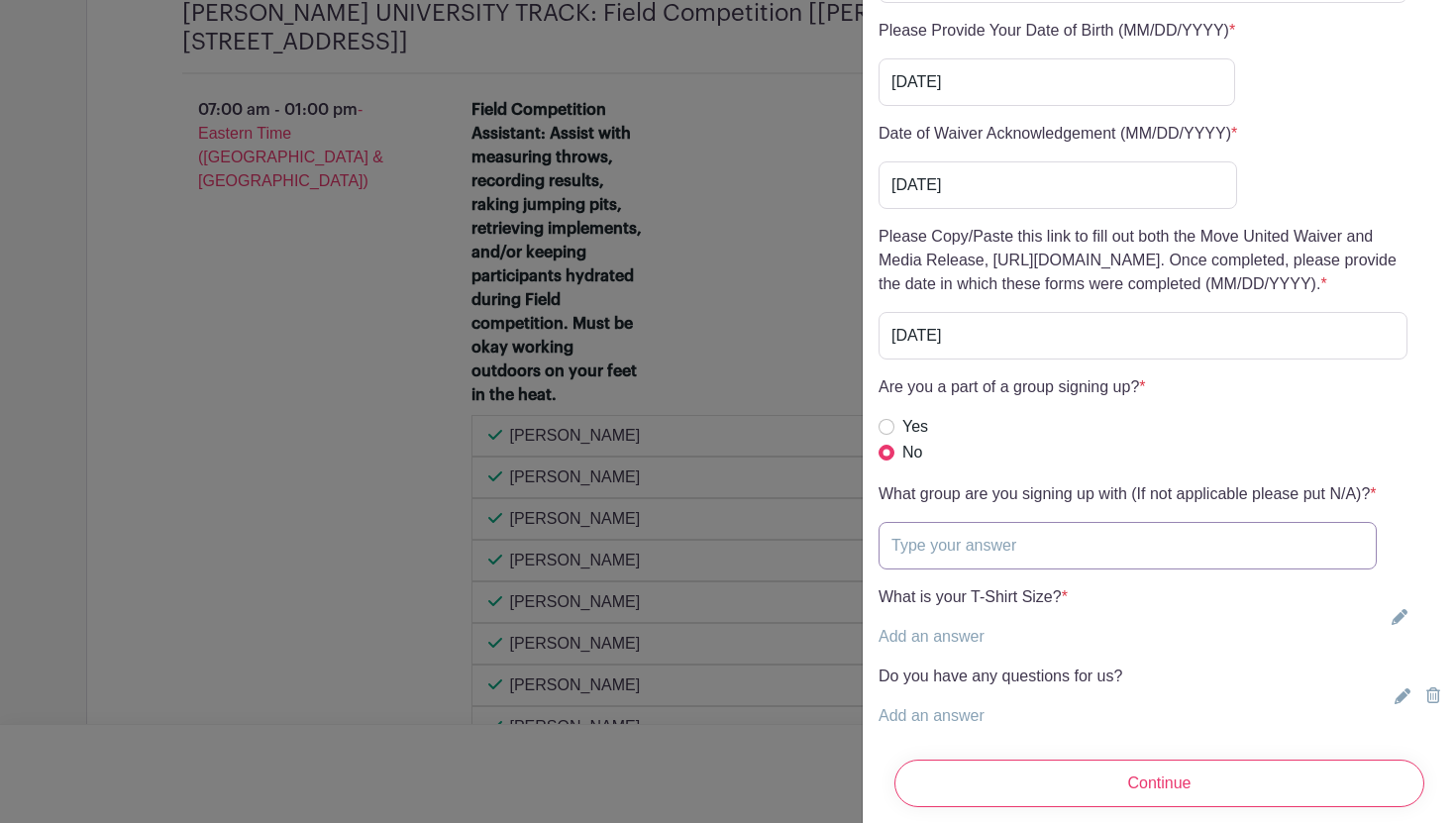 click at bounding box center [1127, 546] 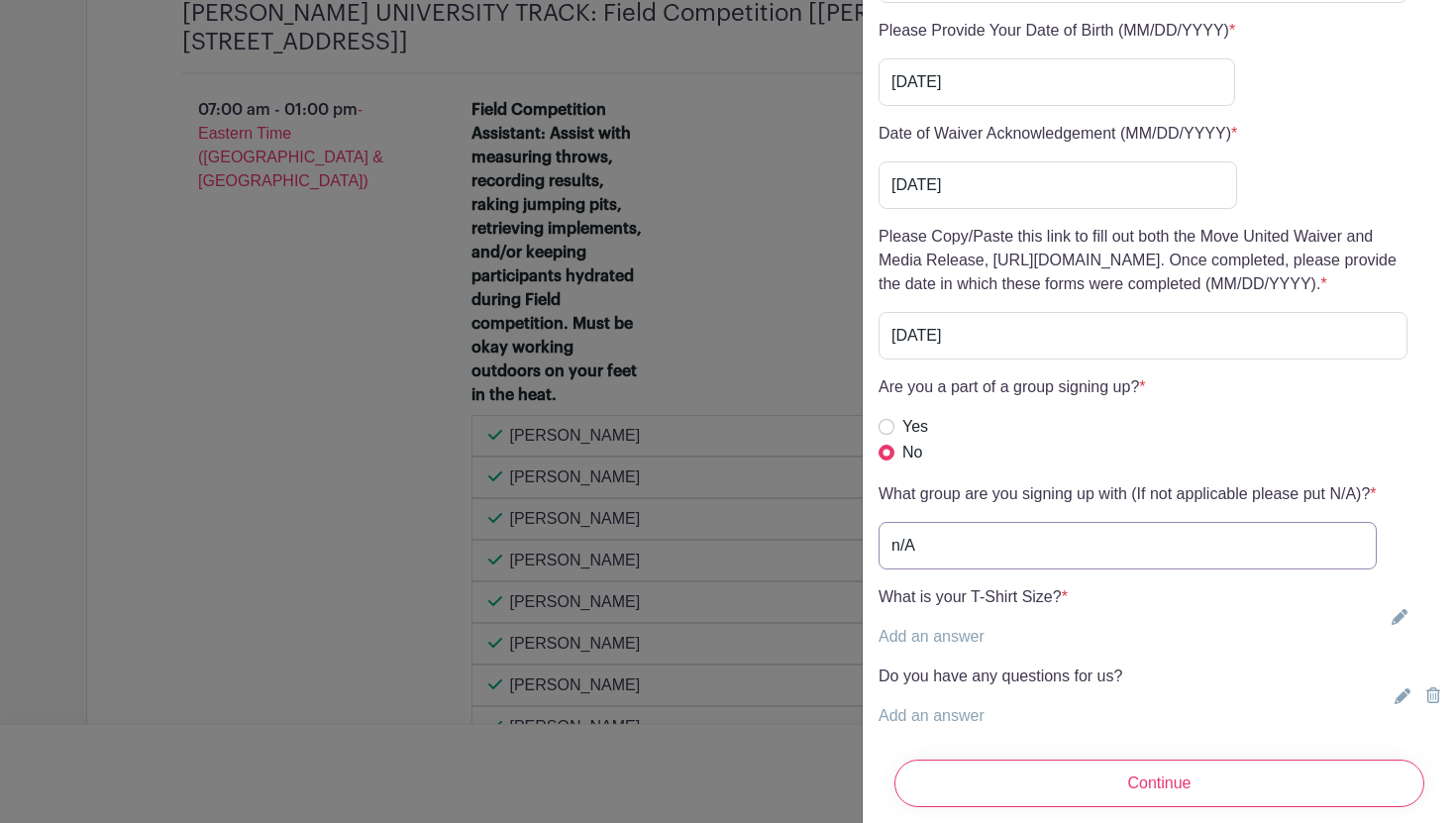 click on "n/A" at bounding box center (1127, 546) 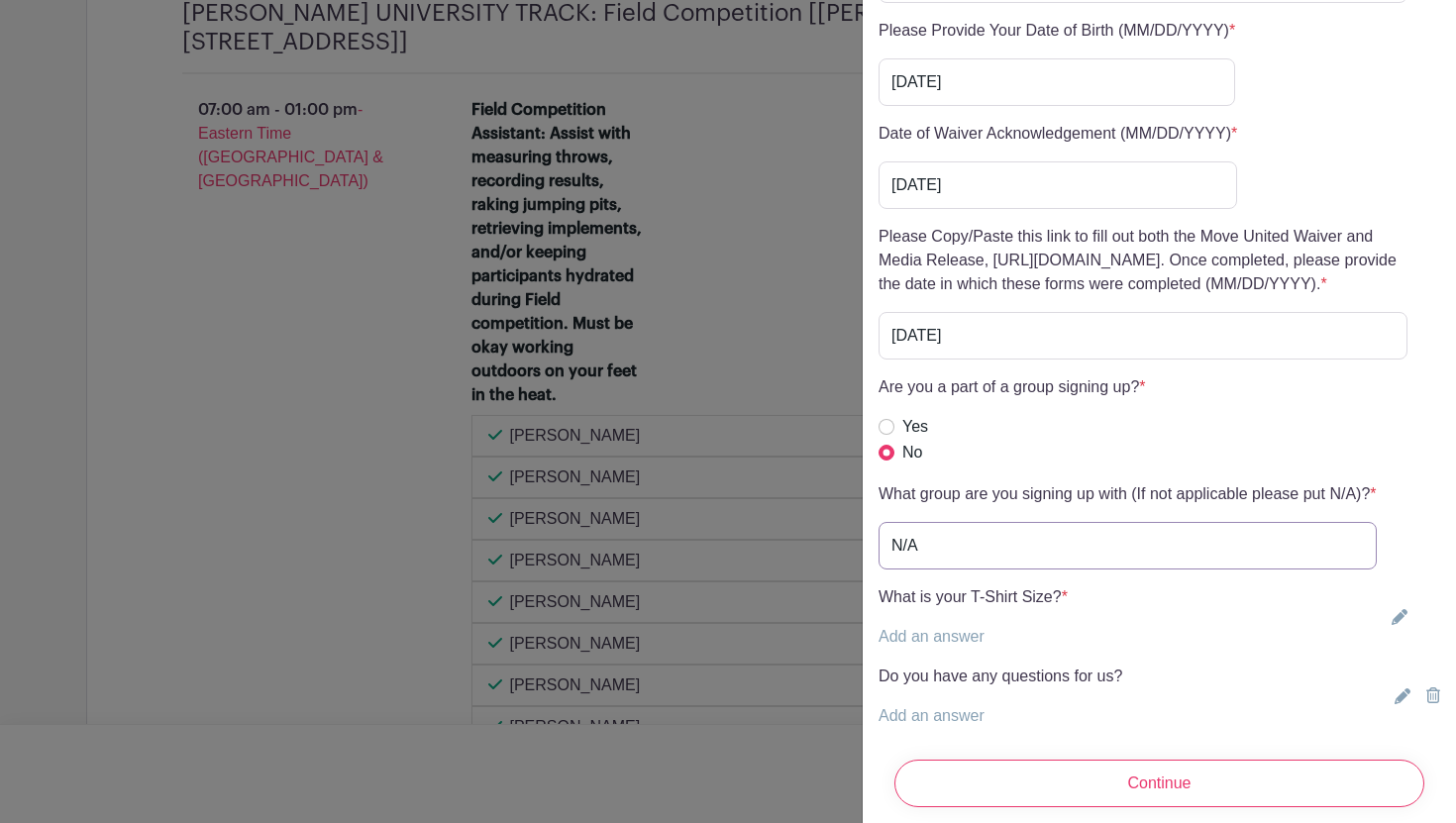 type on "N/A" 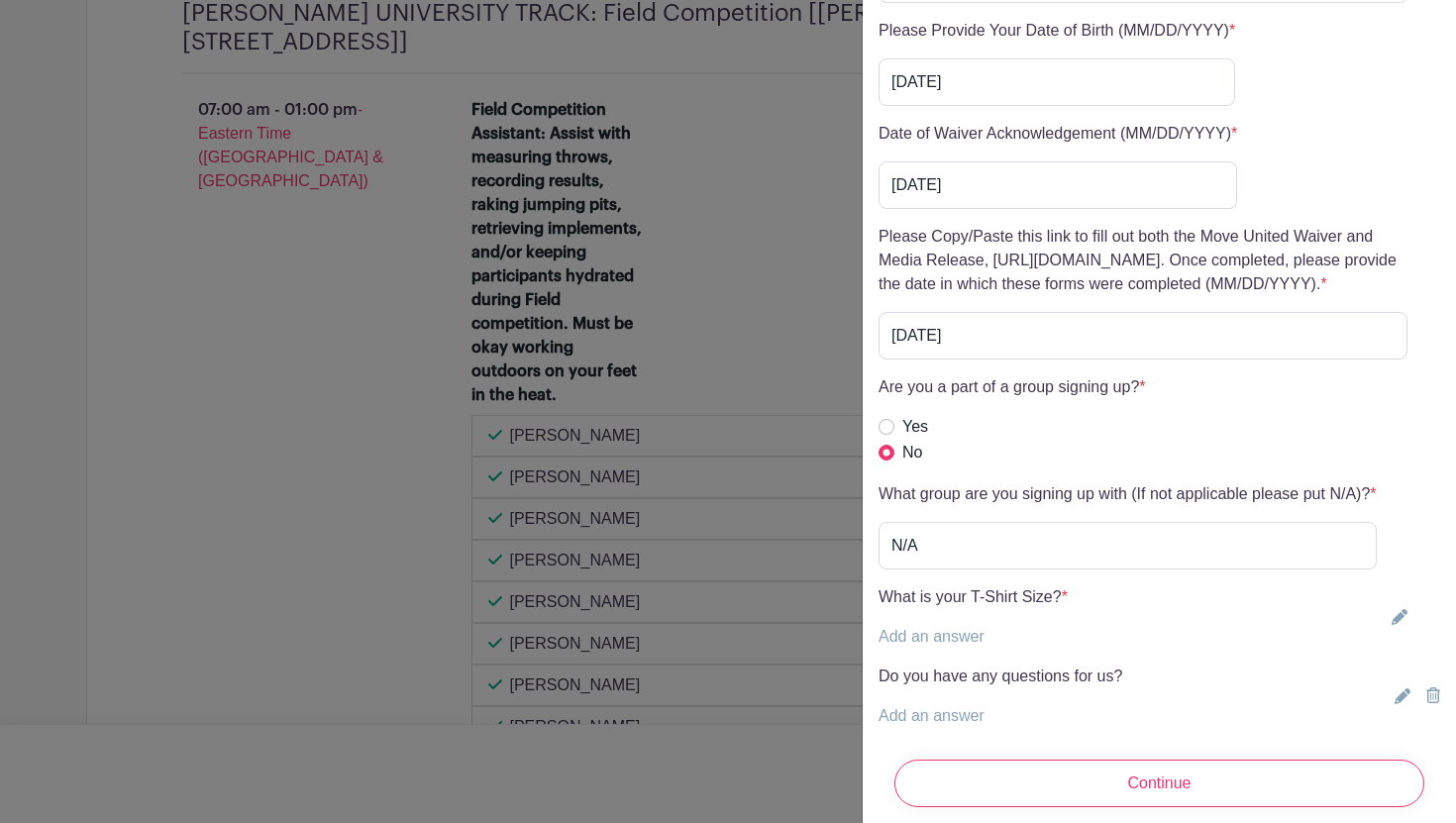 click on "Add an answer" at bounding box center (931, 636) 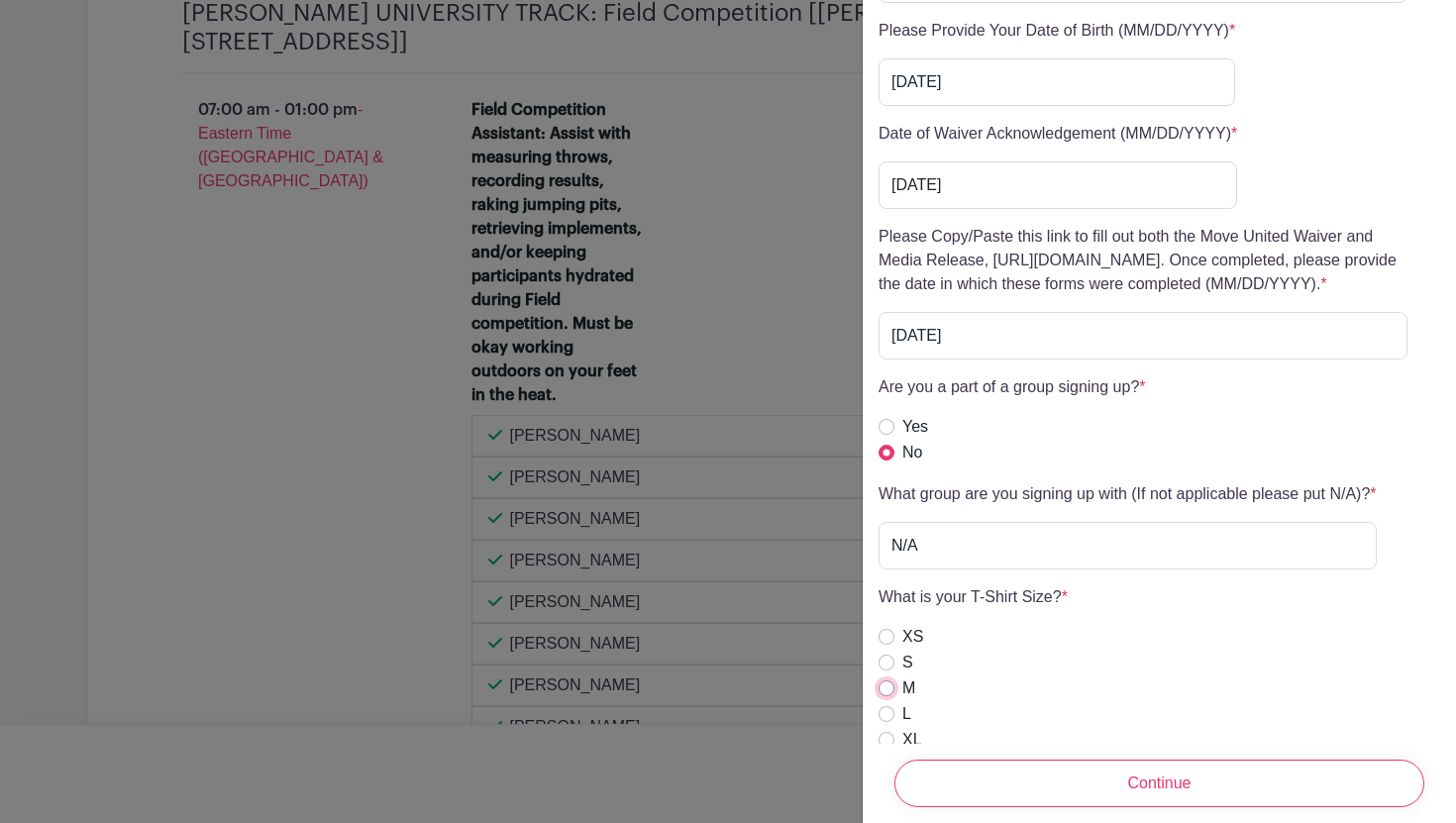 click on "M" at bounding box center (886, 688) 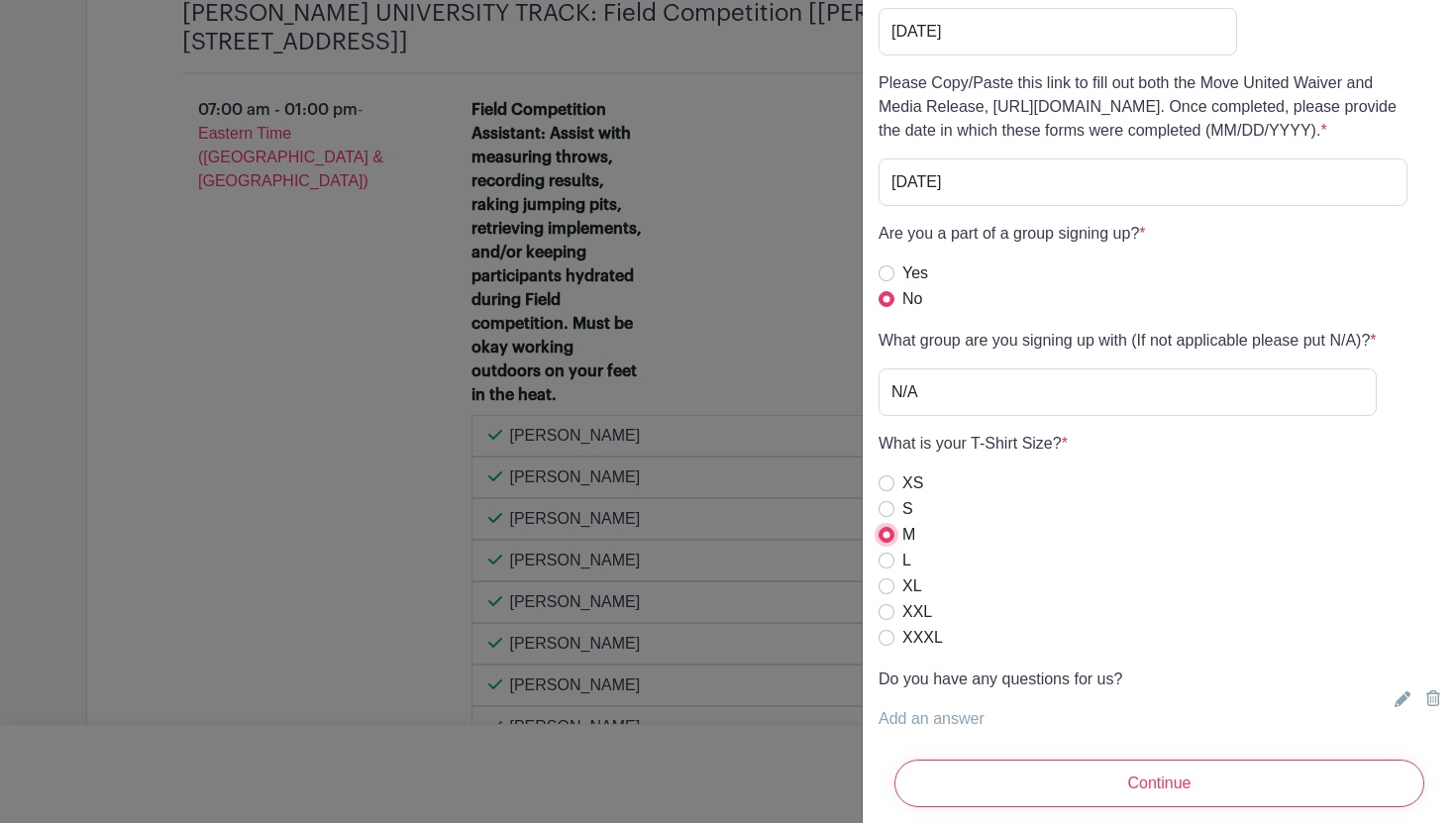 scroll, scrollTop: 5460, scrollLeft: 0, axis: vertical 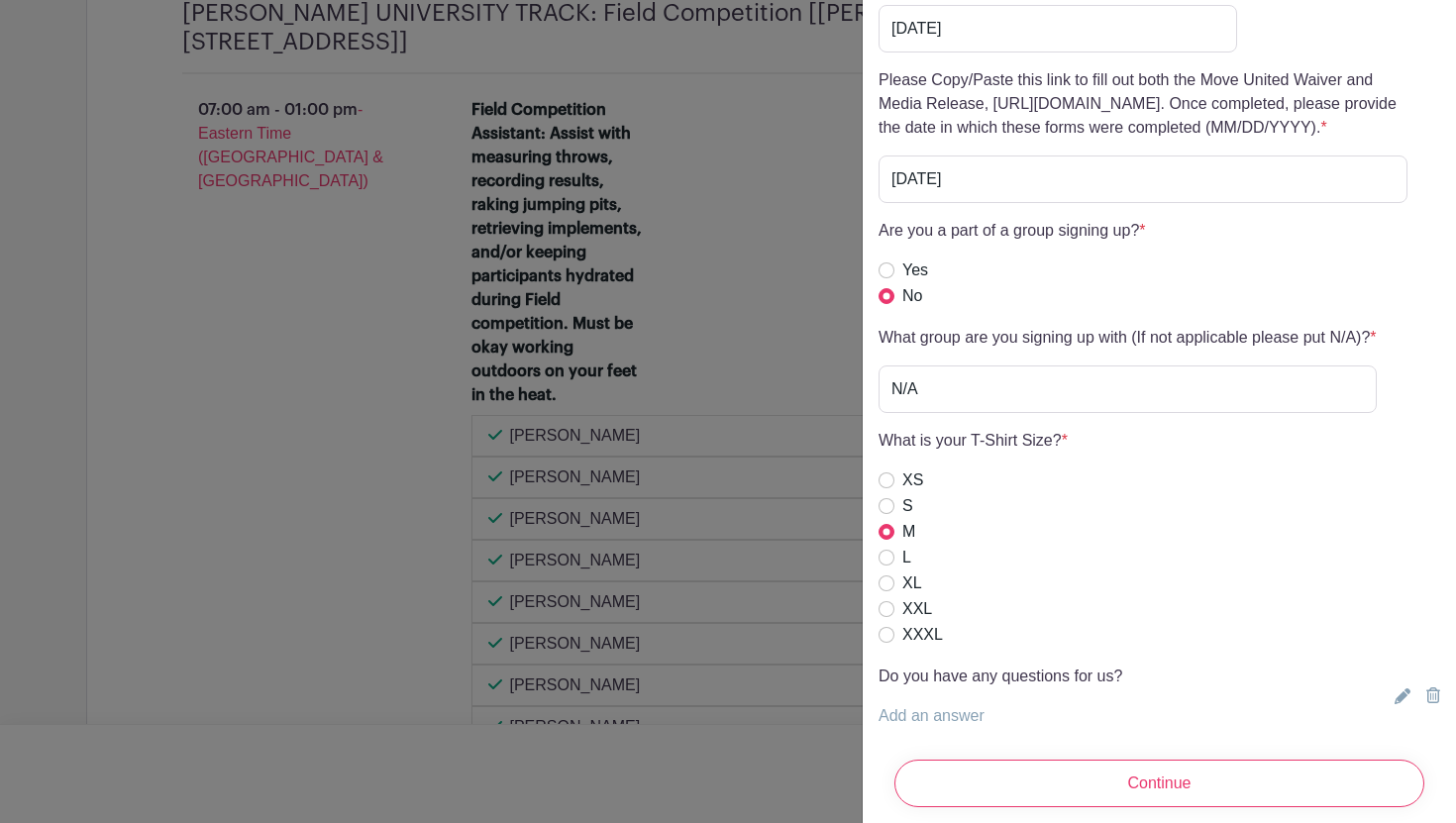click on "Add an answer" at bounding box center [931, 715] 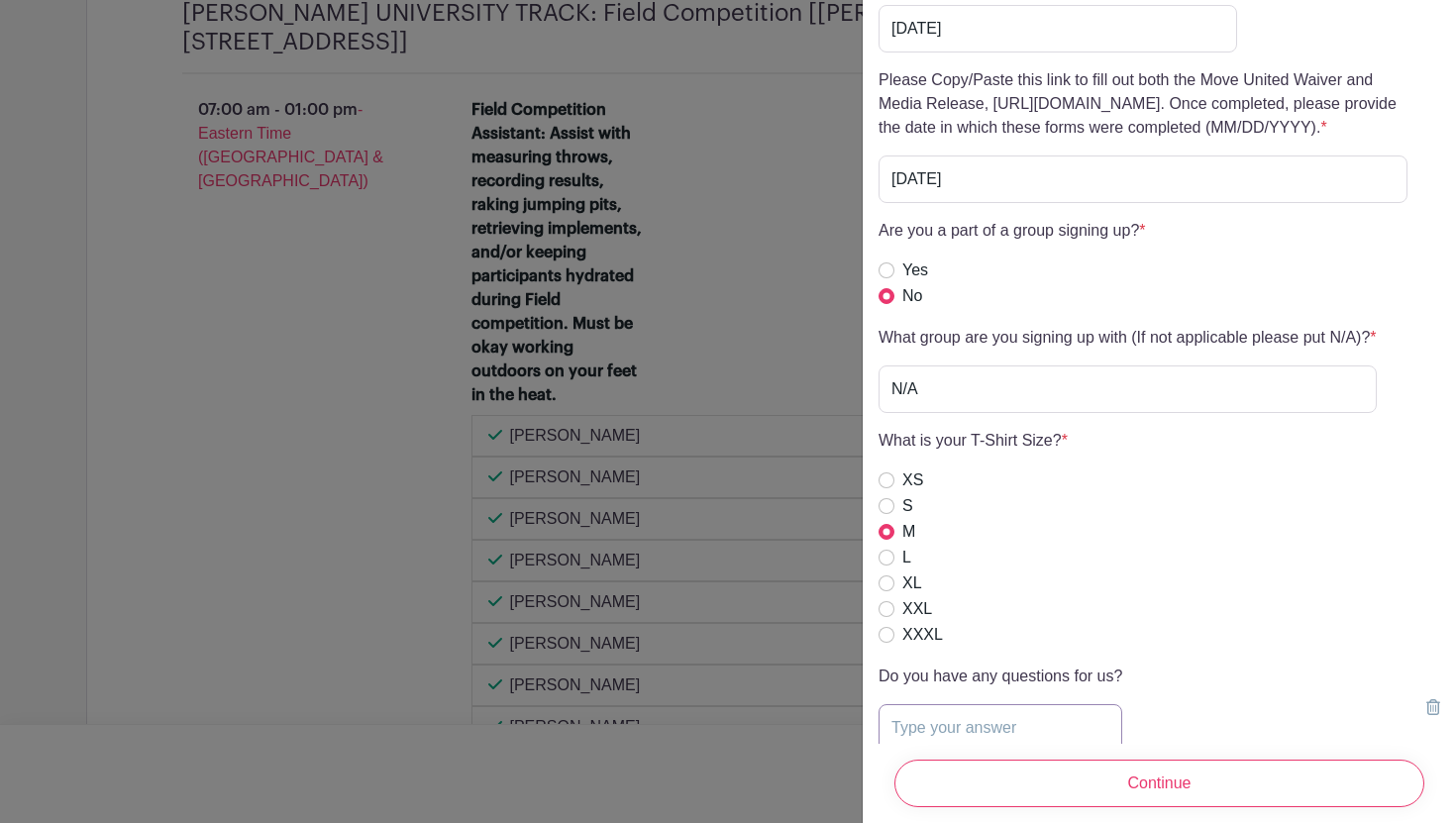 click at bounding box center (1000, 728) 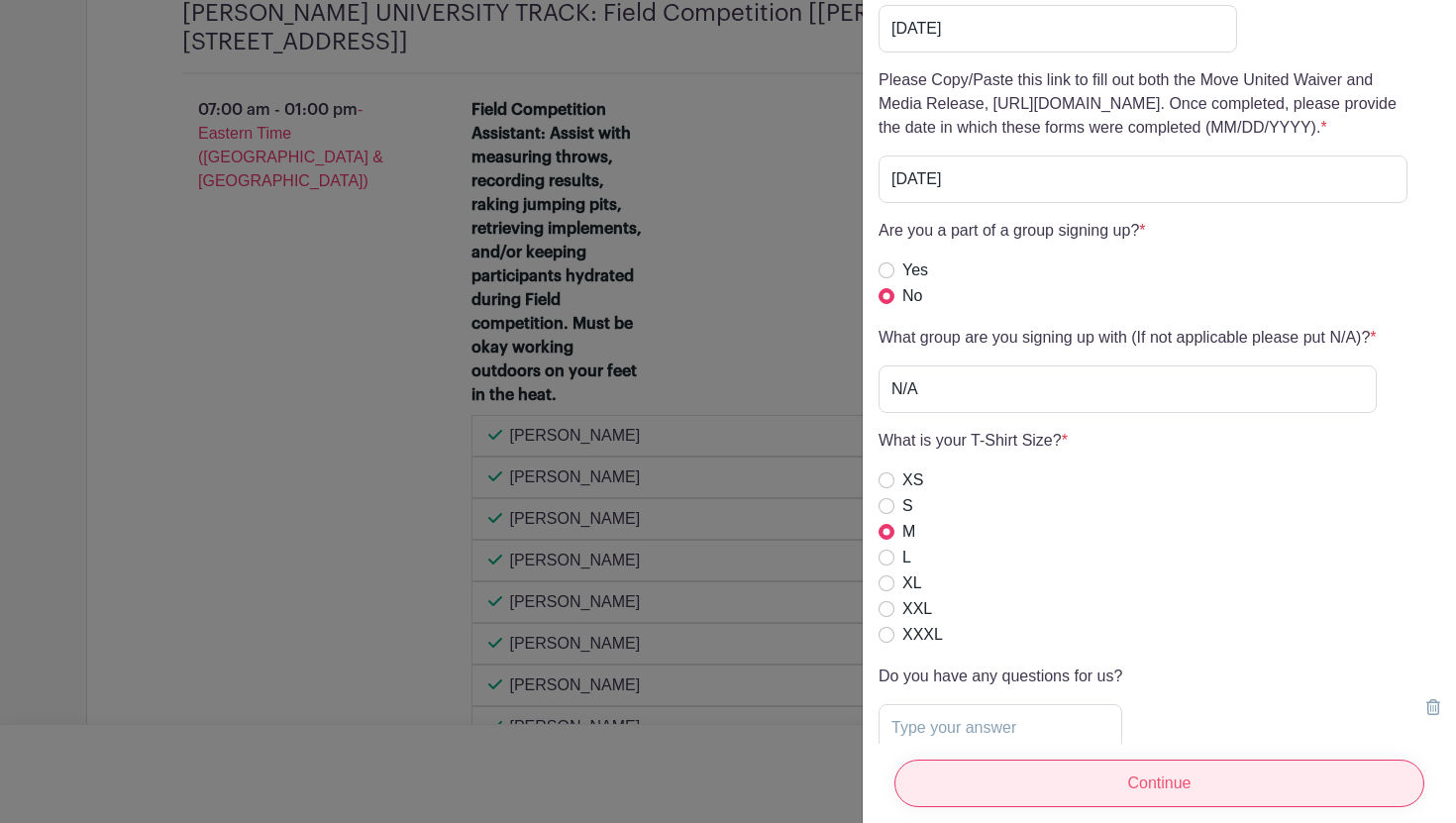 click on "Continue" at bounding box center [1159, 783] 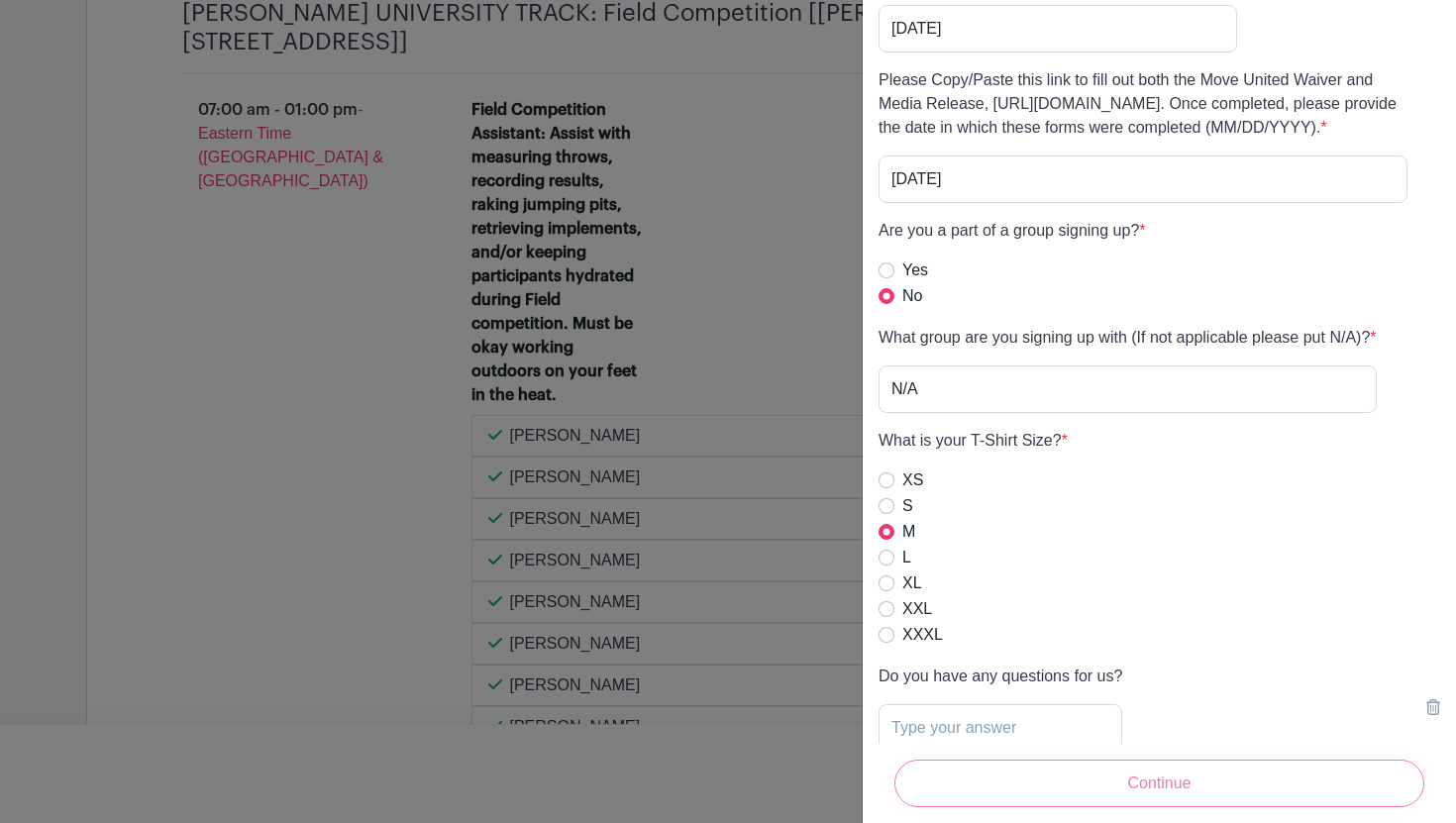 scroll, scrollTop: 0, scrollLeft: 0, axis: both 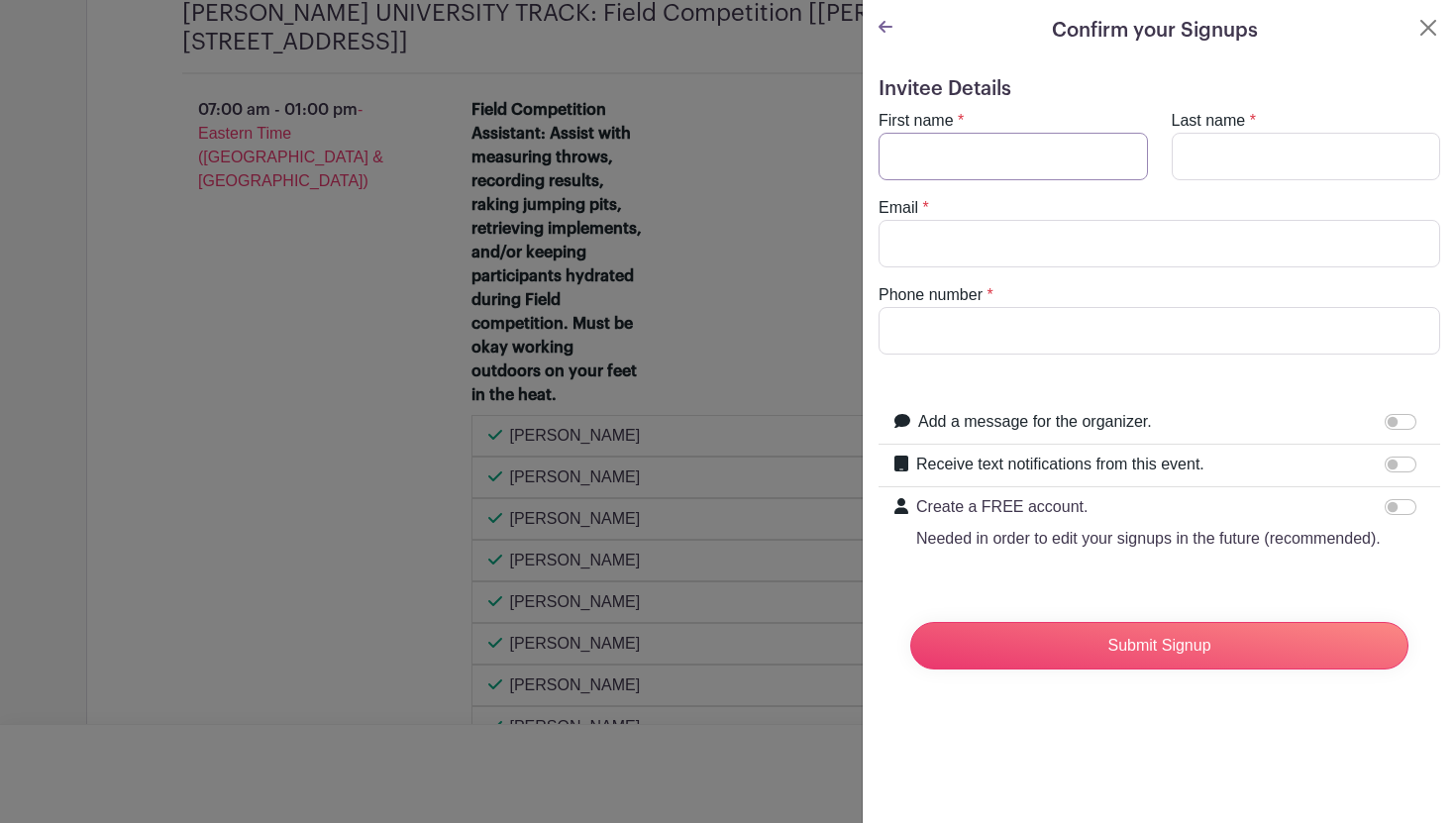 click on "First name" at bounding box center [1013, 156] 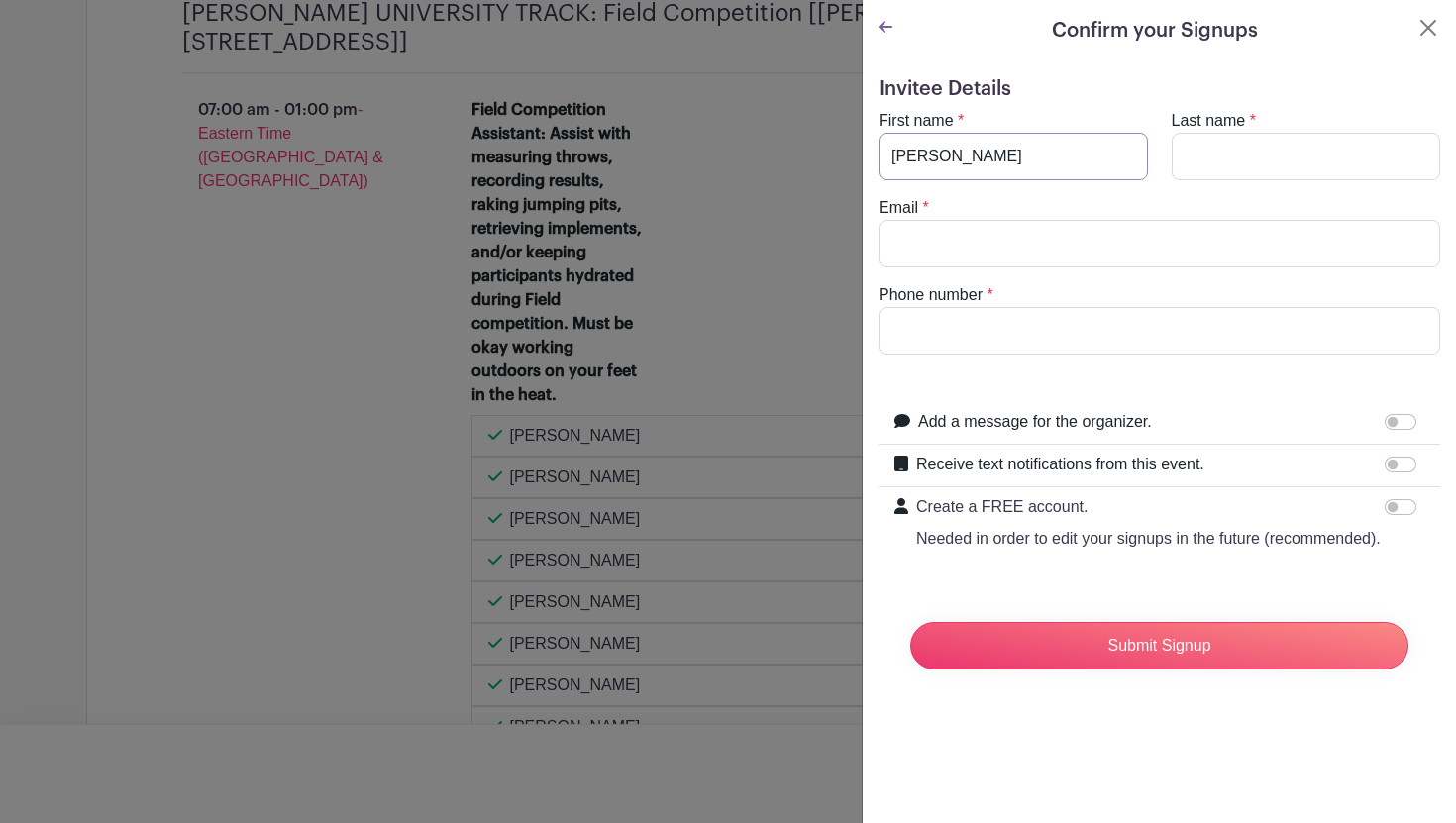 type on "Julia" 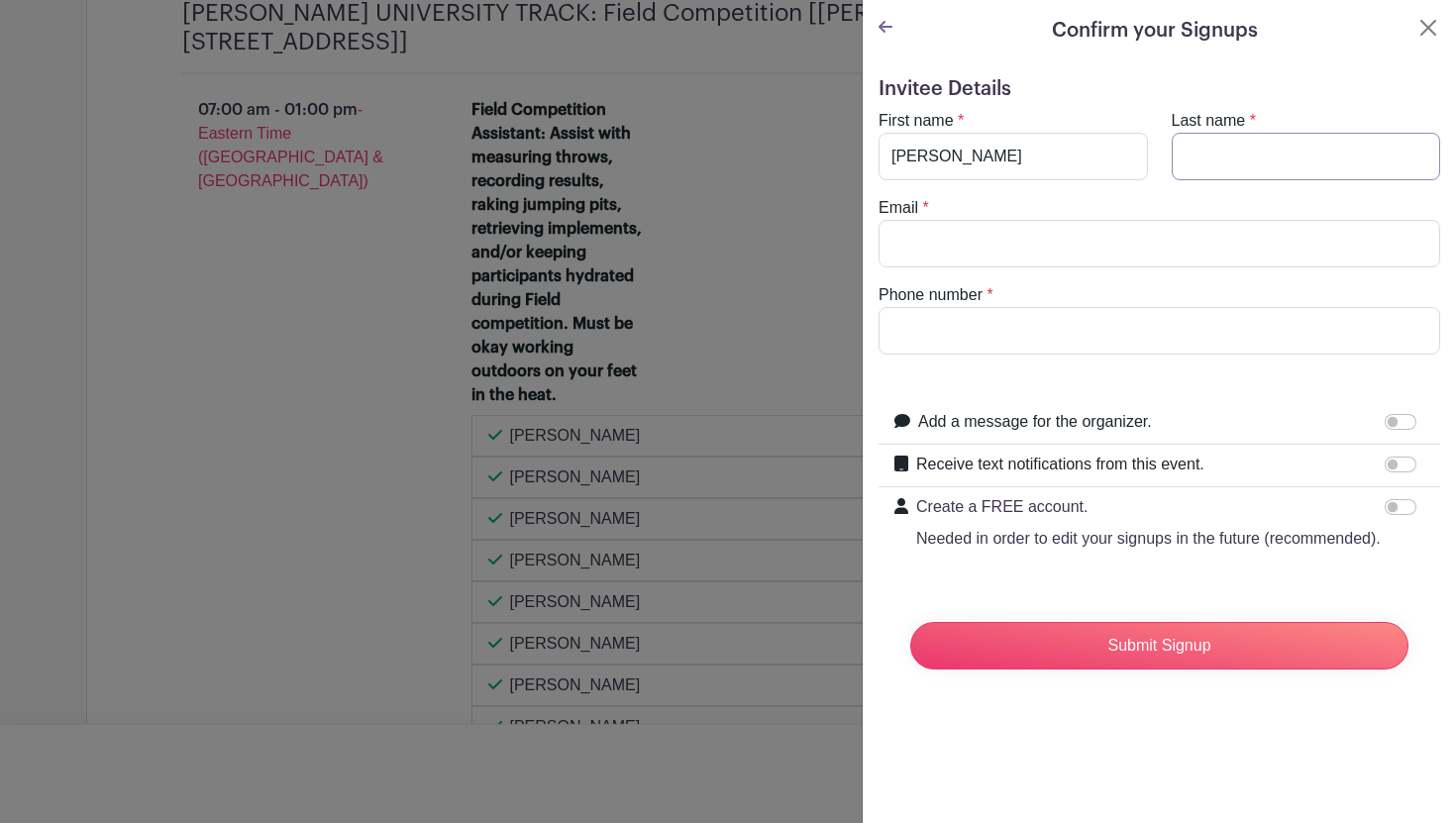 click on "Last name" at bounding box center (1306, 156) 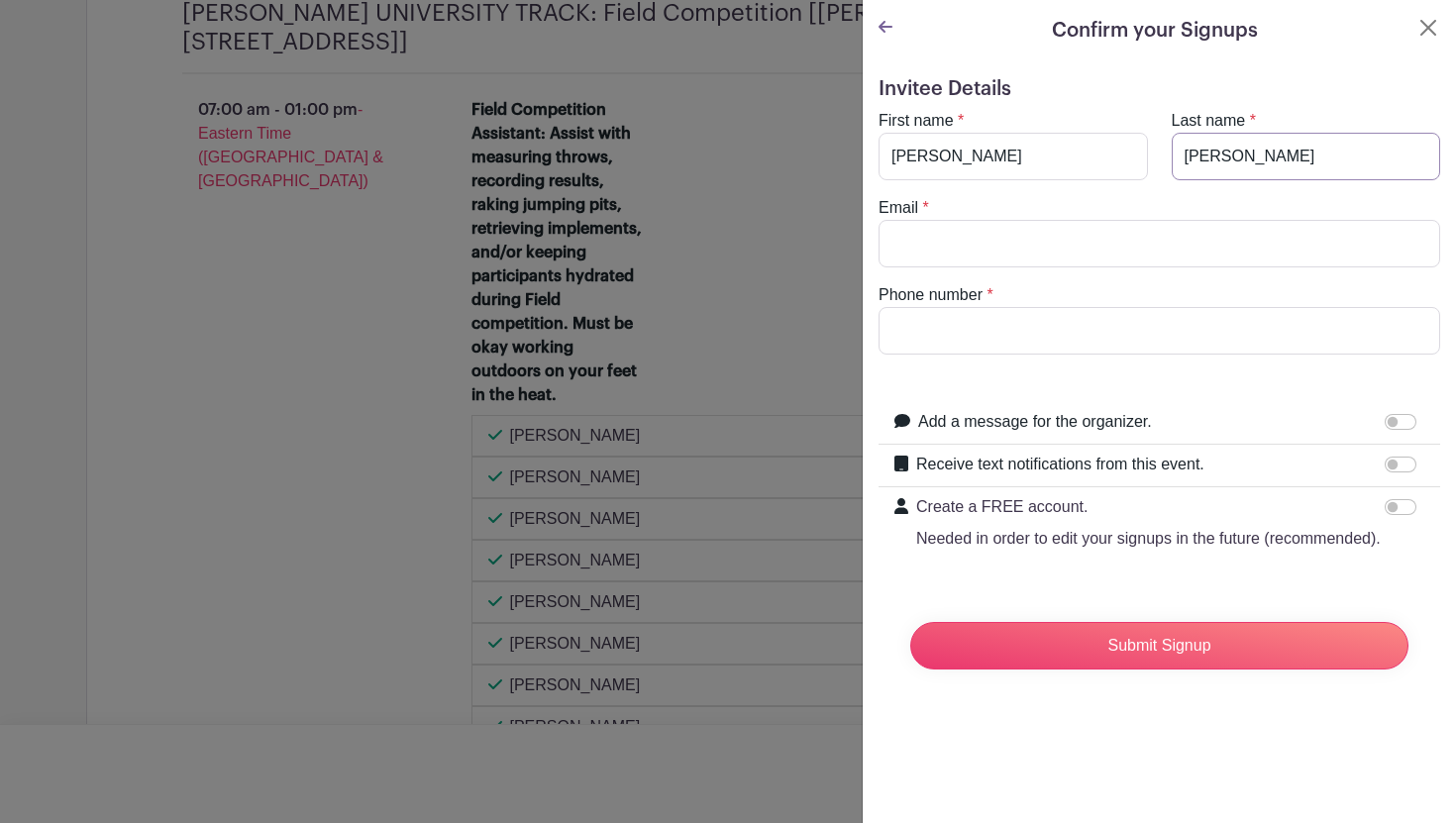 type on "Timmer" 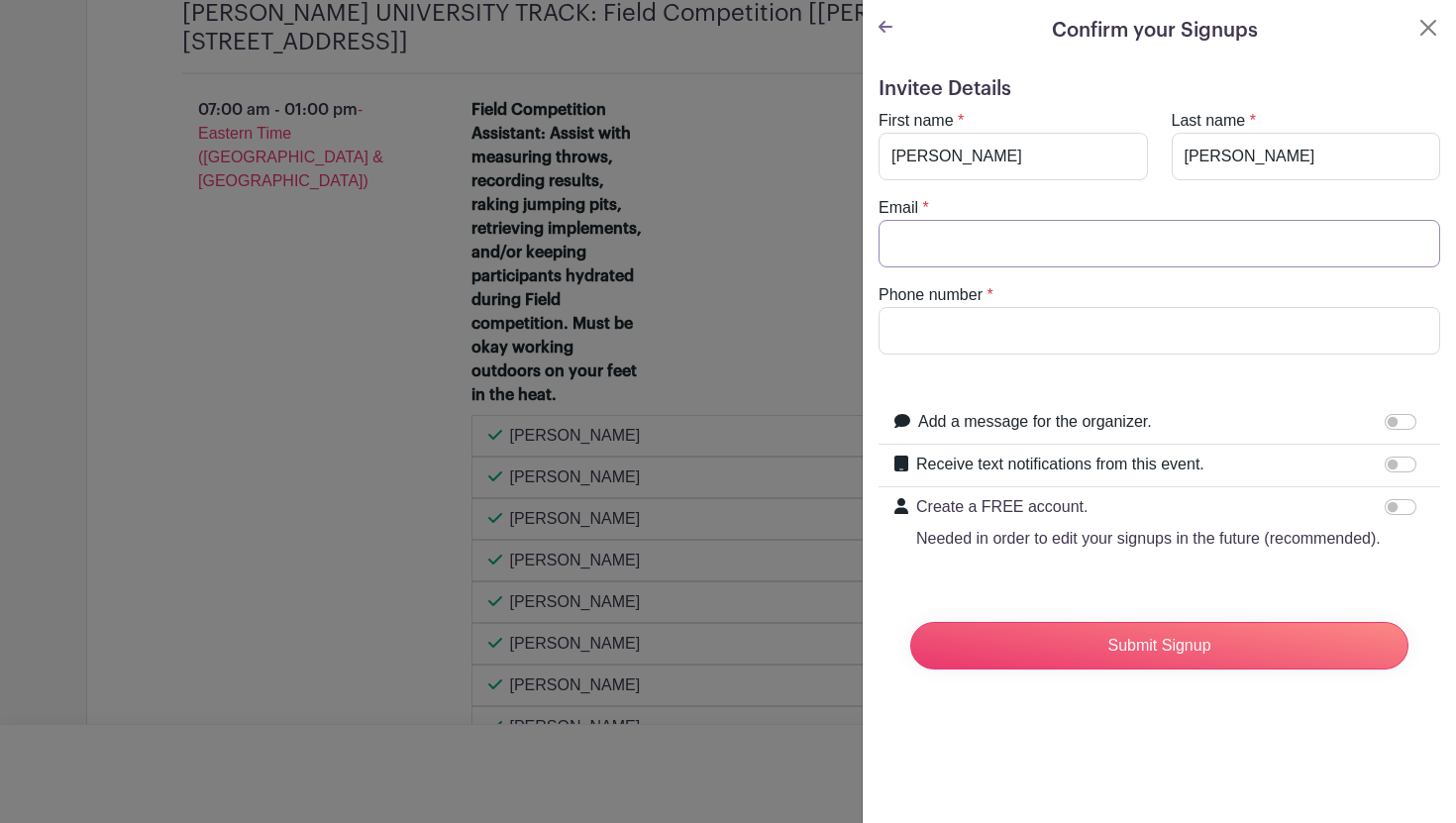 click on "Email" at bounding box center (1159, 244) 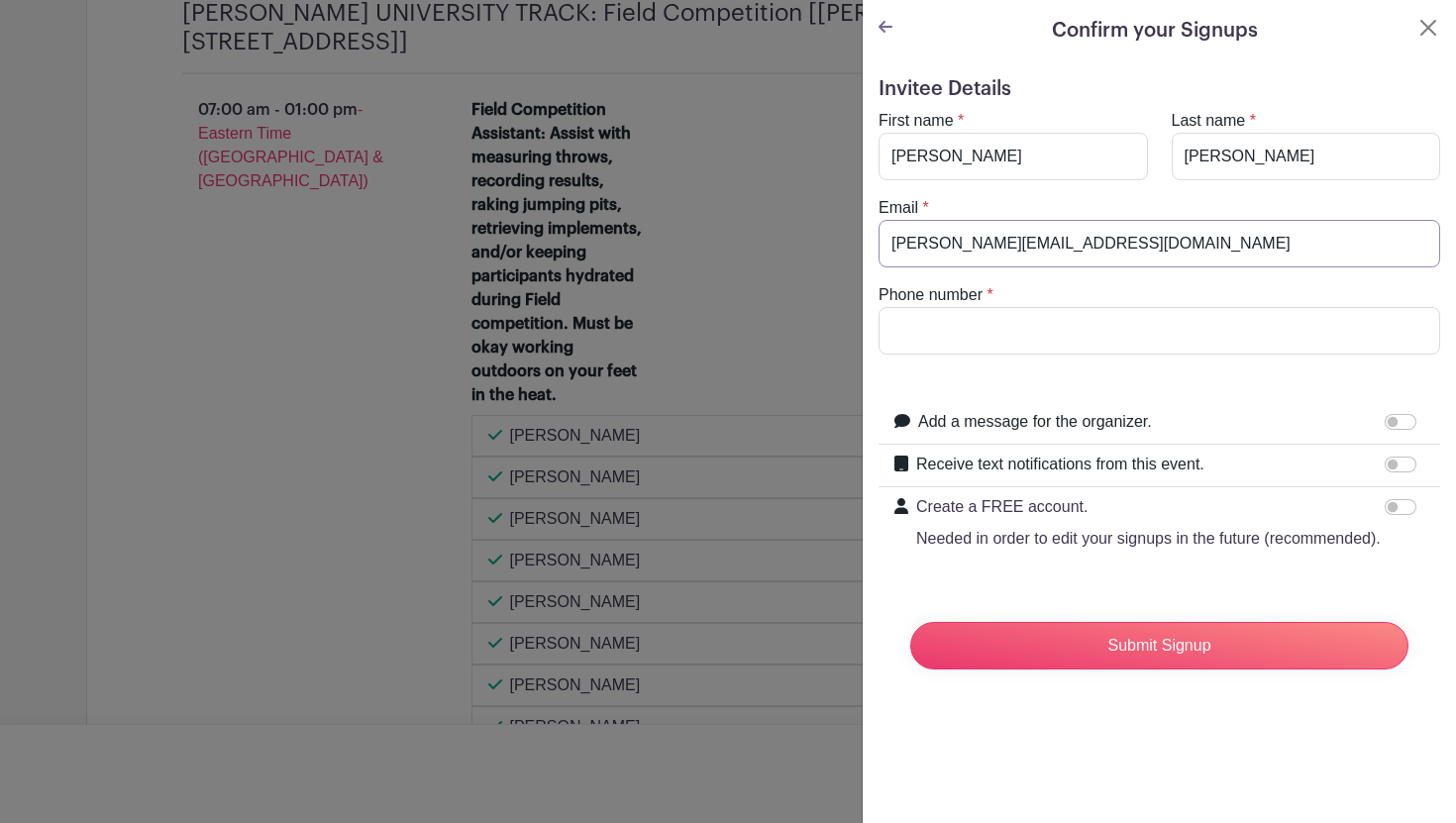 type on "julia.timmer07@gmail.com" 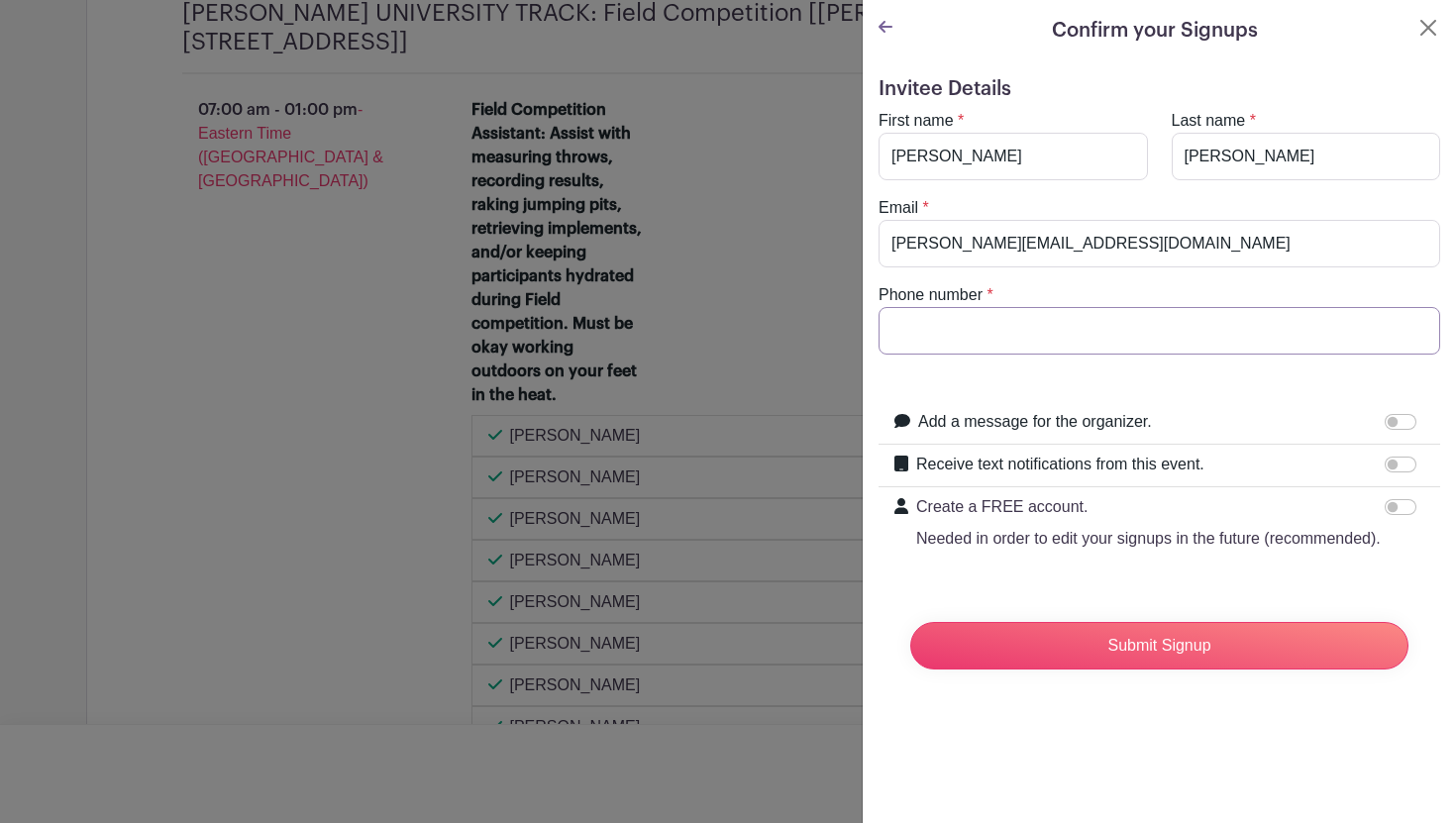 click on "Phone number" at bounding box center [1159, 331] 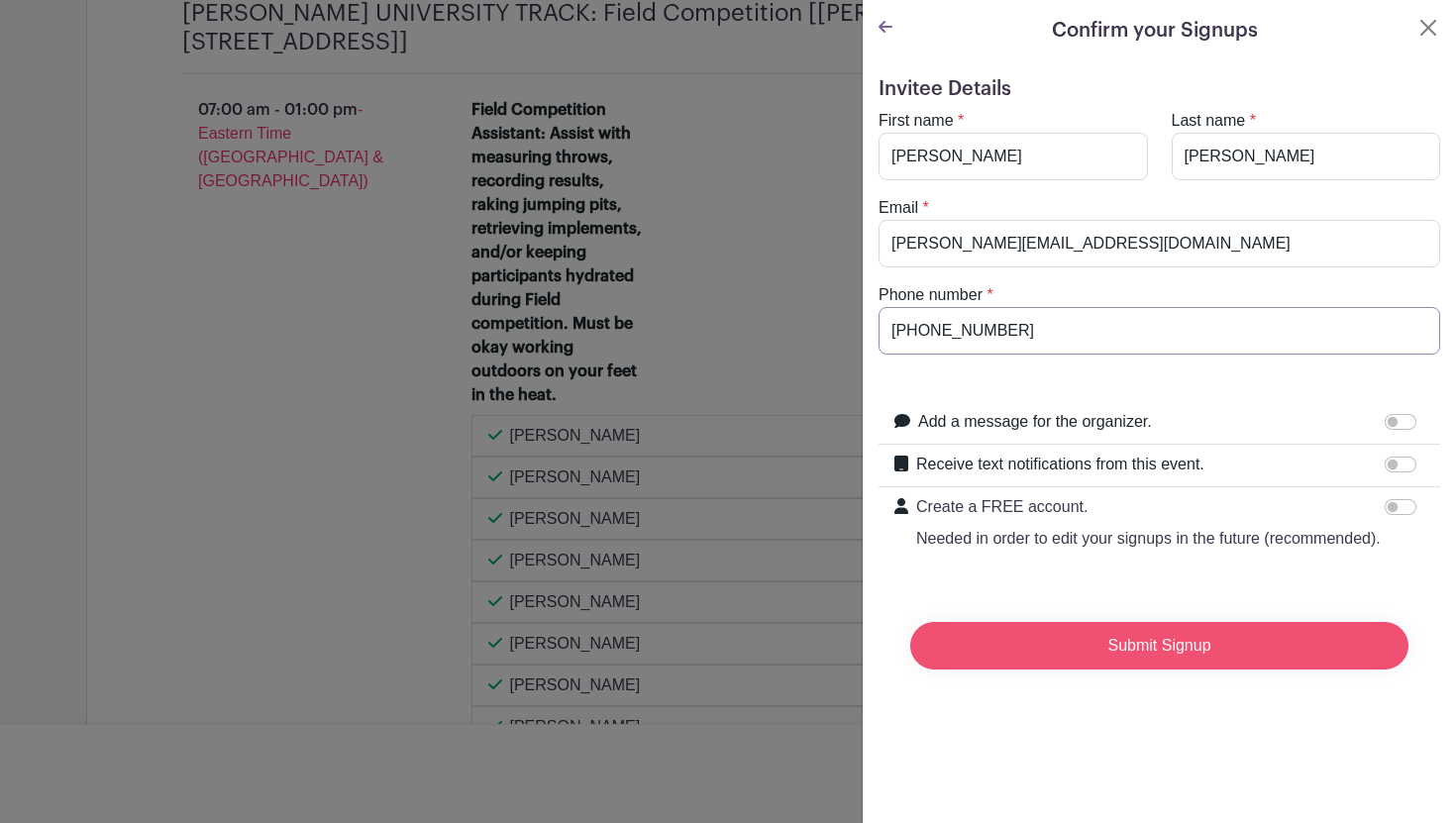 type on "(616) 916-5836" 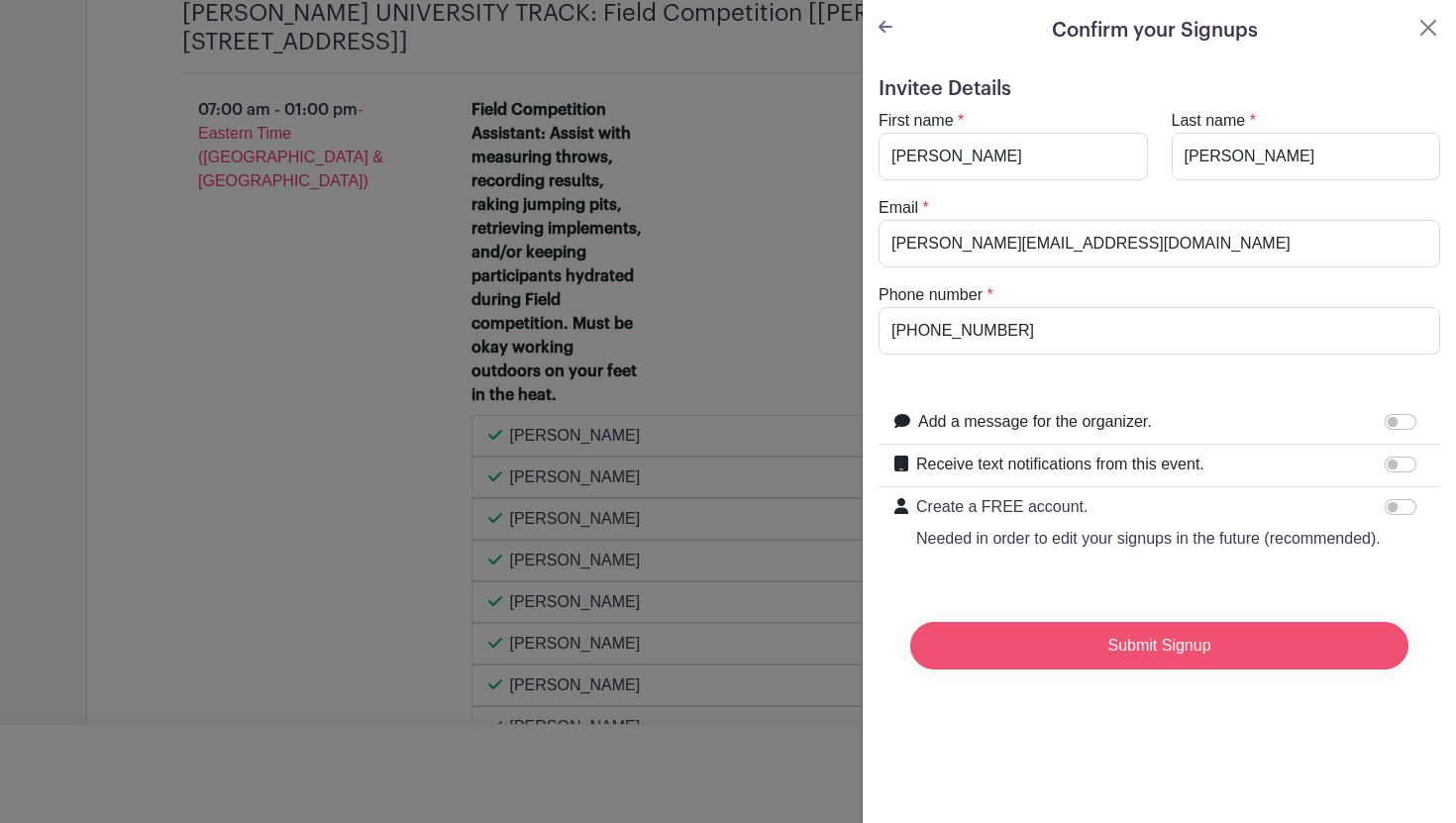 click on "Submit Signup" at bounding box center (1159, 646) 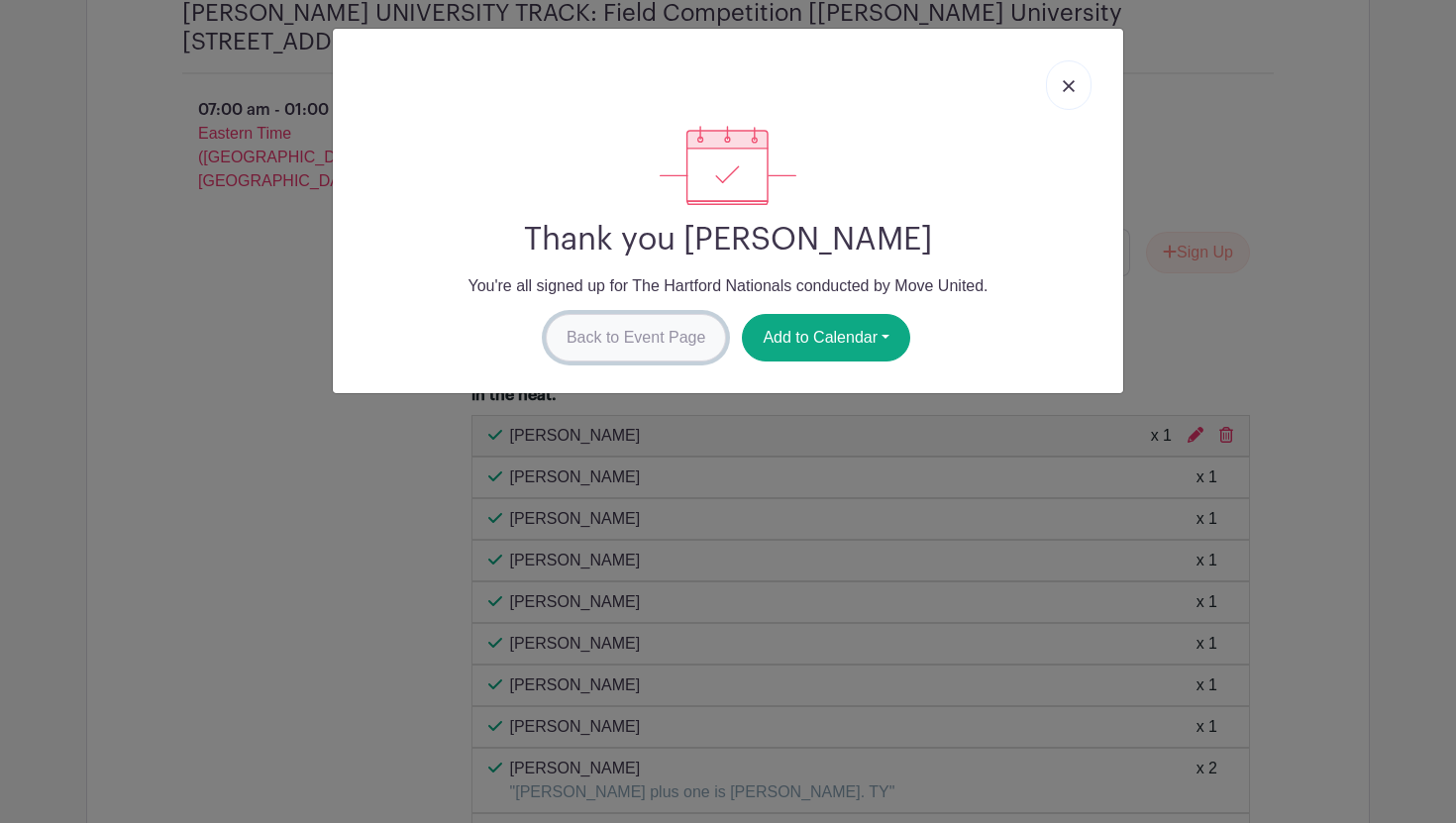 click on "Back to Event Page" at bounding box center (636, 338) 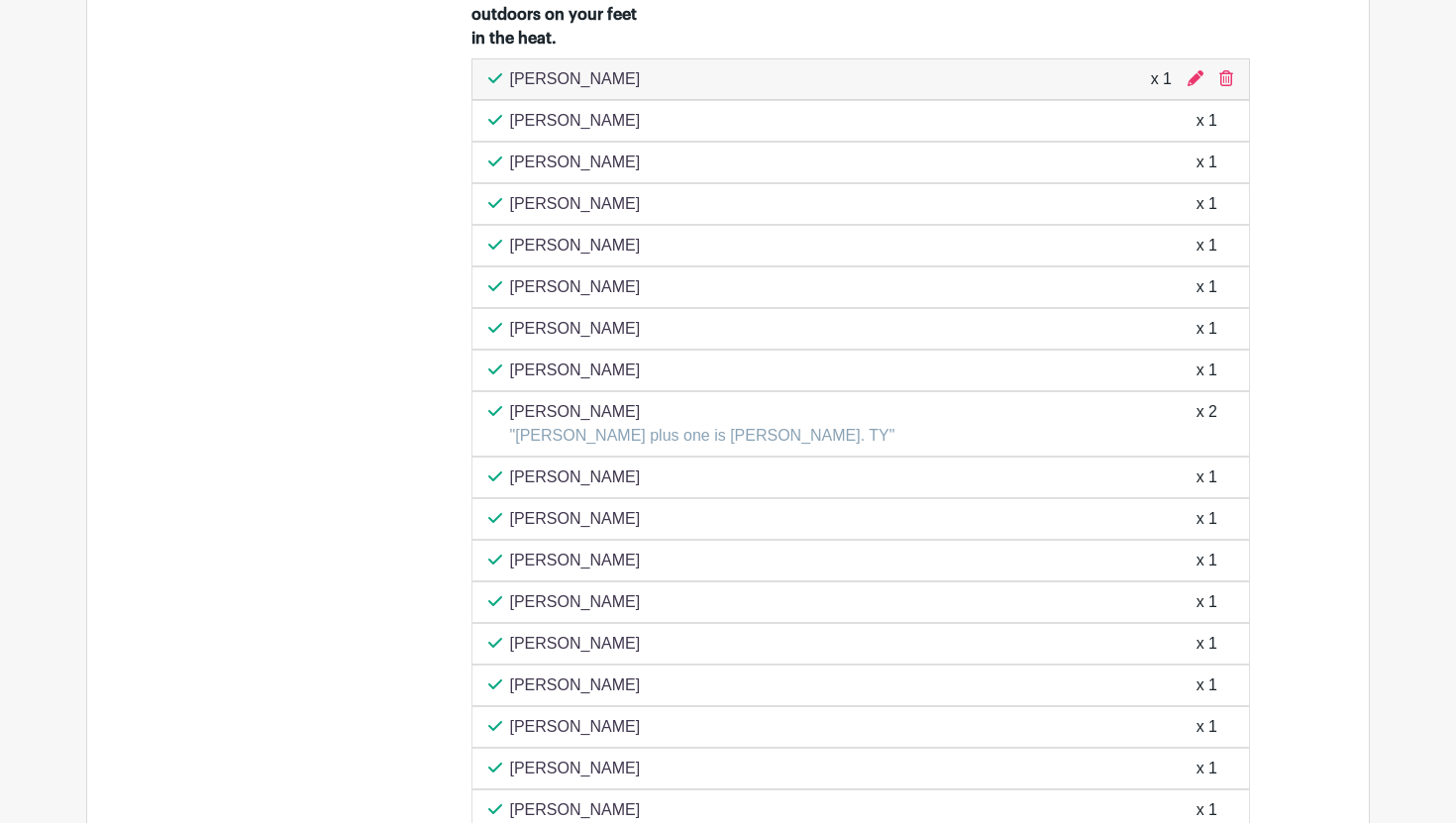 scroll, scrollTop: 2178, scrollLeft: 0, axis: vertical 